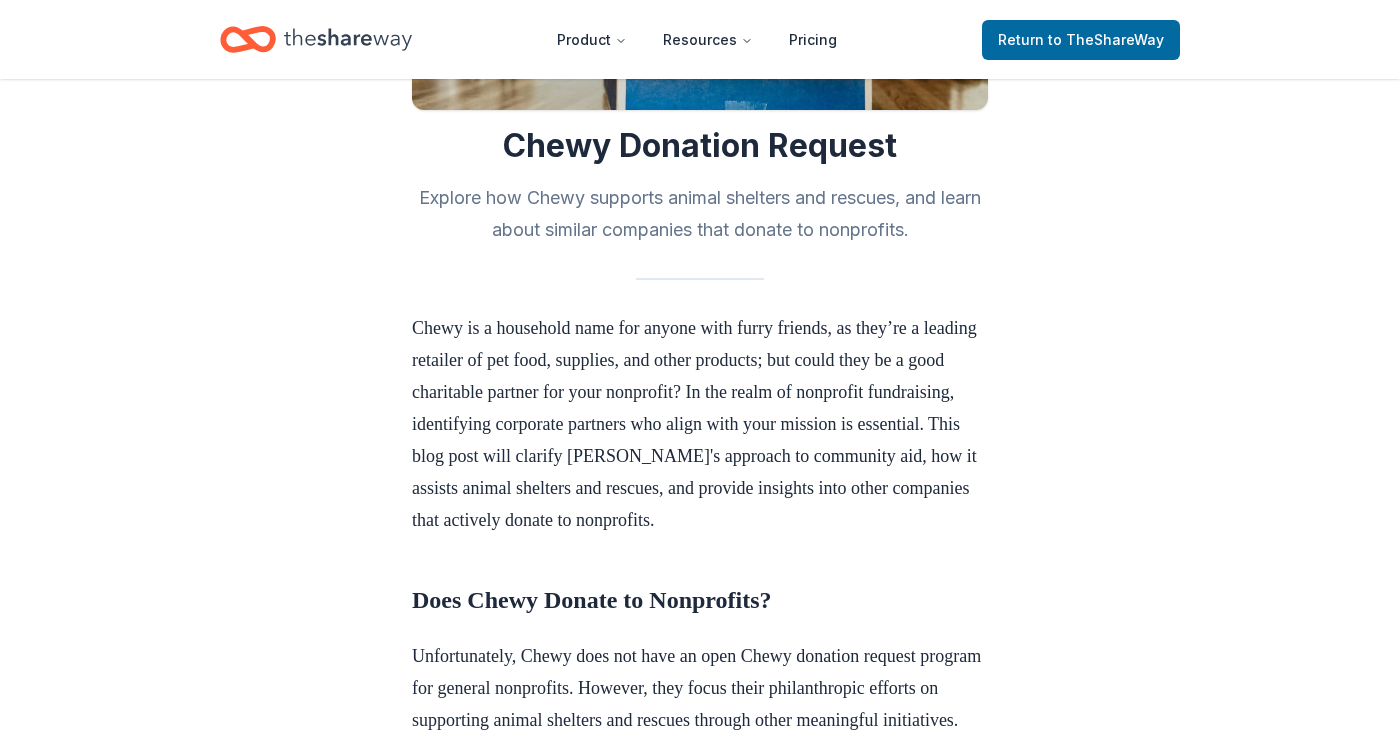 scroll, scrollTop: 500, scrollLeft: 0, axis: vertical 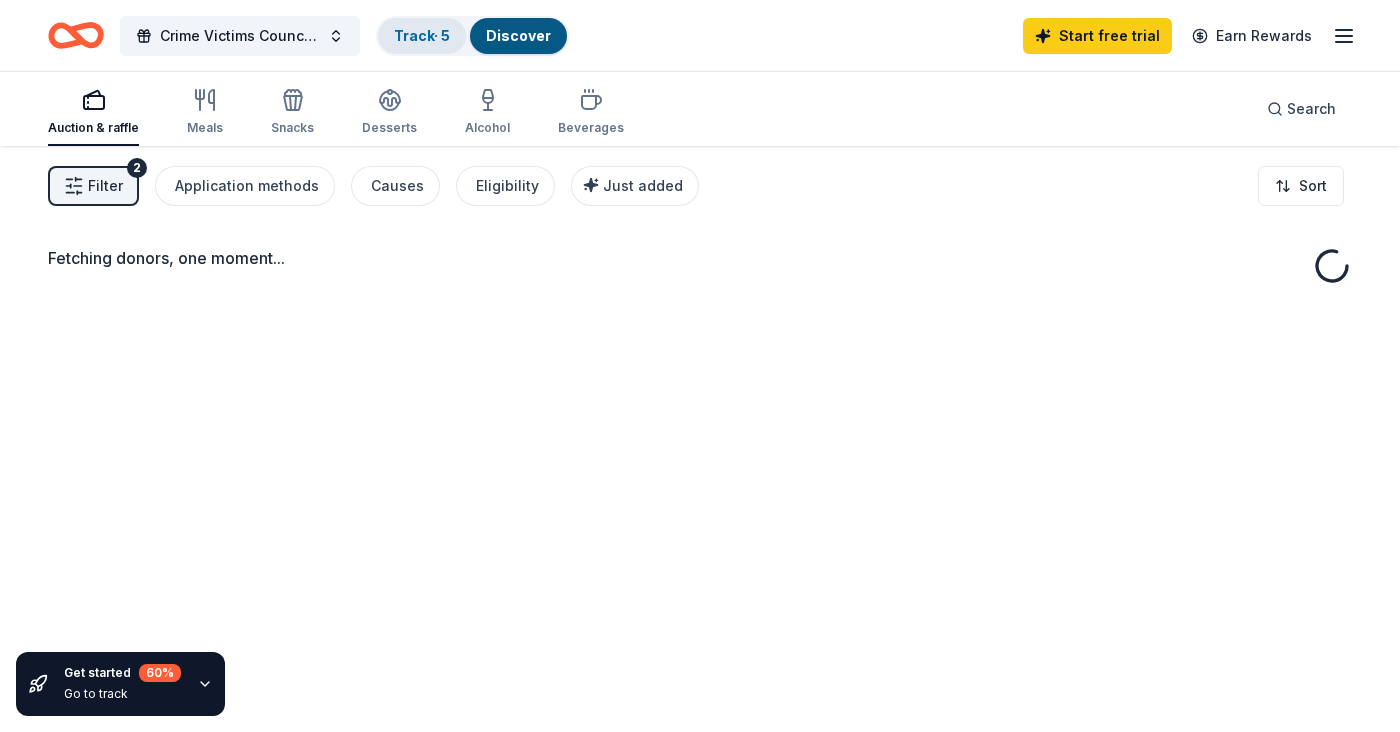 click on "Track  · 5" at bounding box center [422, 35] 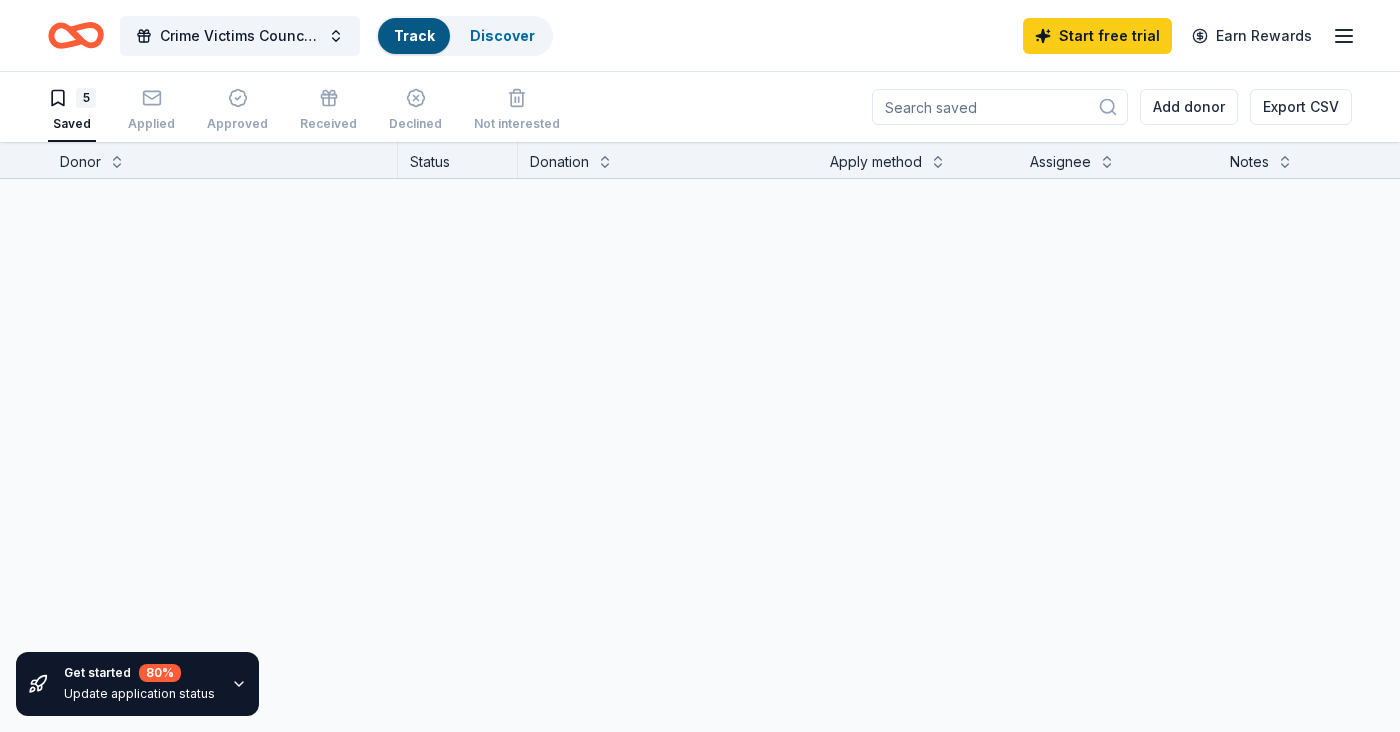 scroll, scrollTop: 0, scrollLeft: 0, axis: both 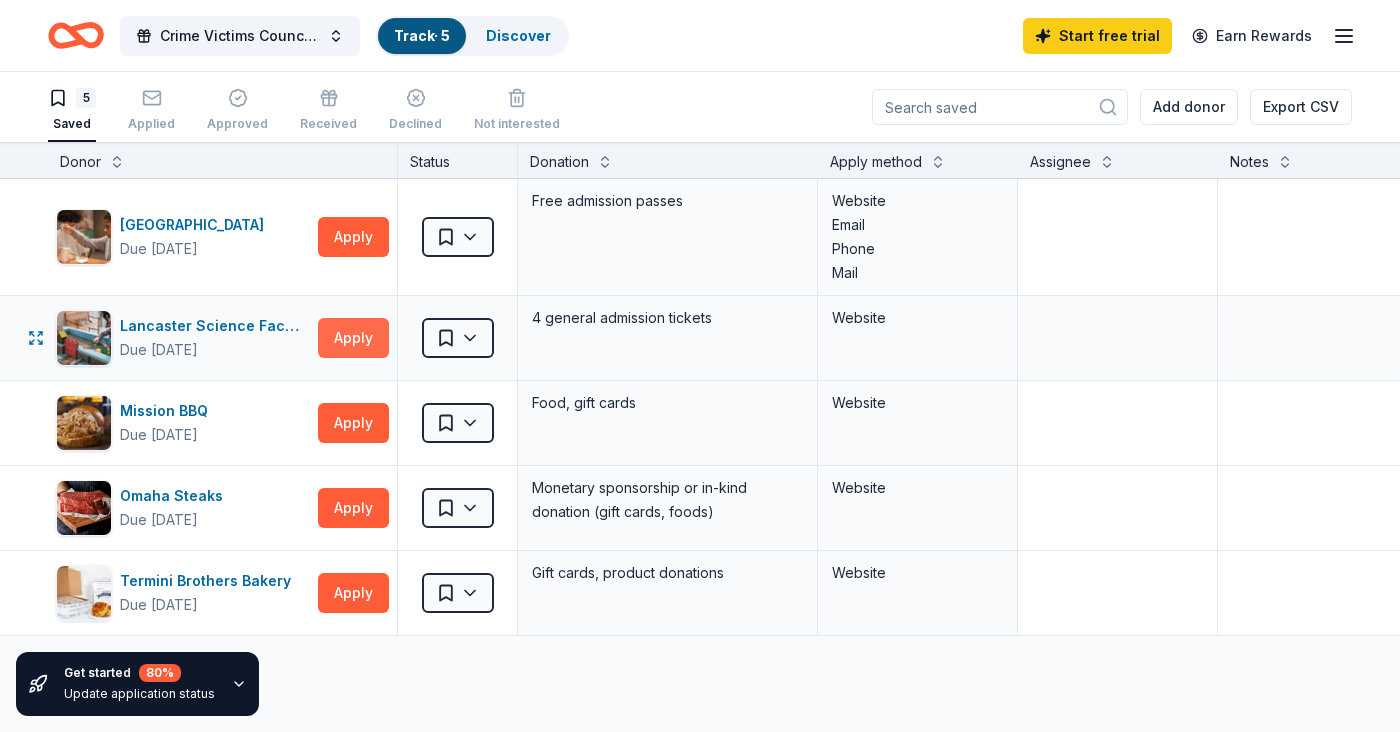 click on "Apply" at bounding box center (353, 338) 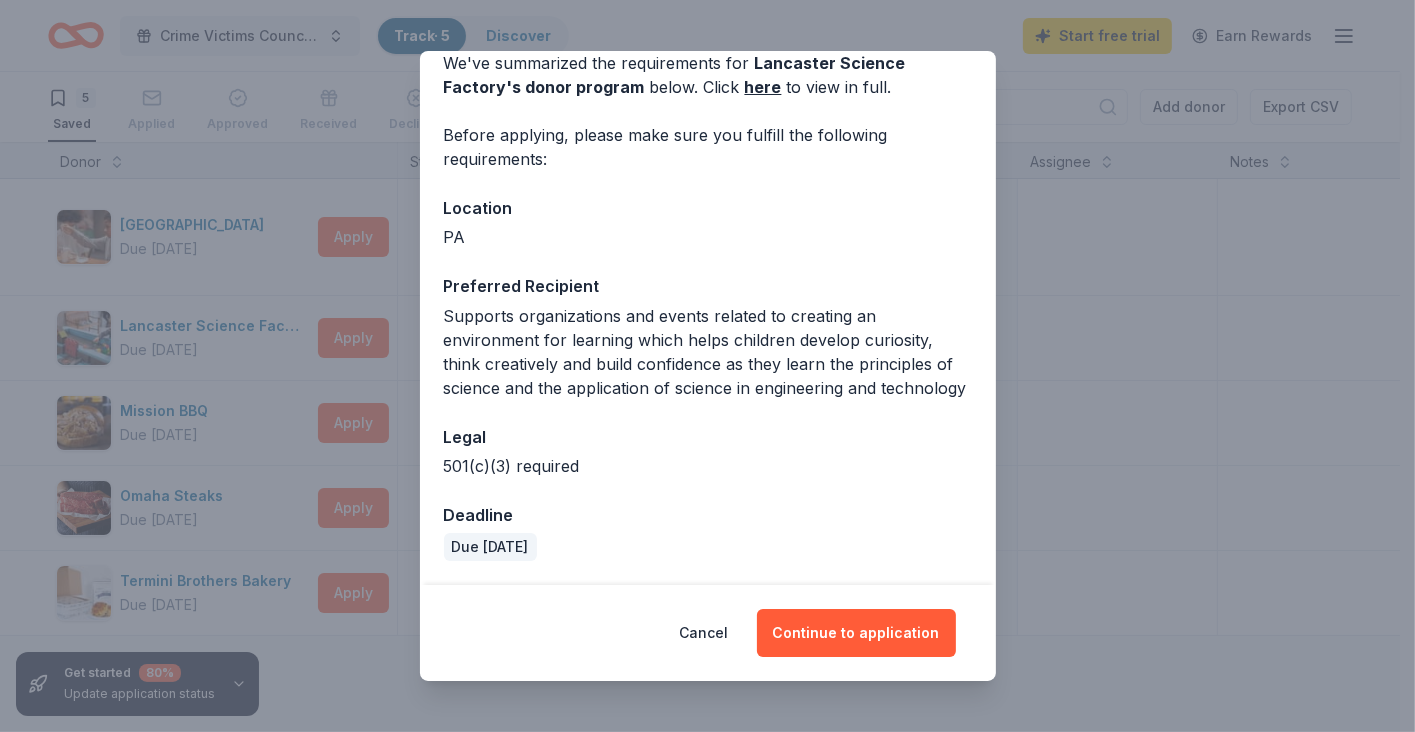 scroll, scrollTop: 120, scrollLeft: 0, axis: vertical 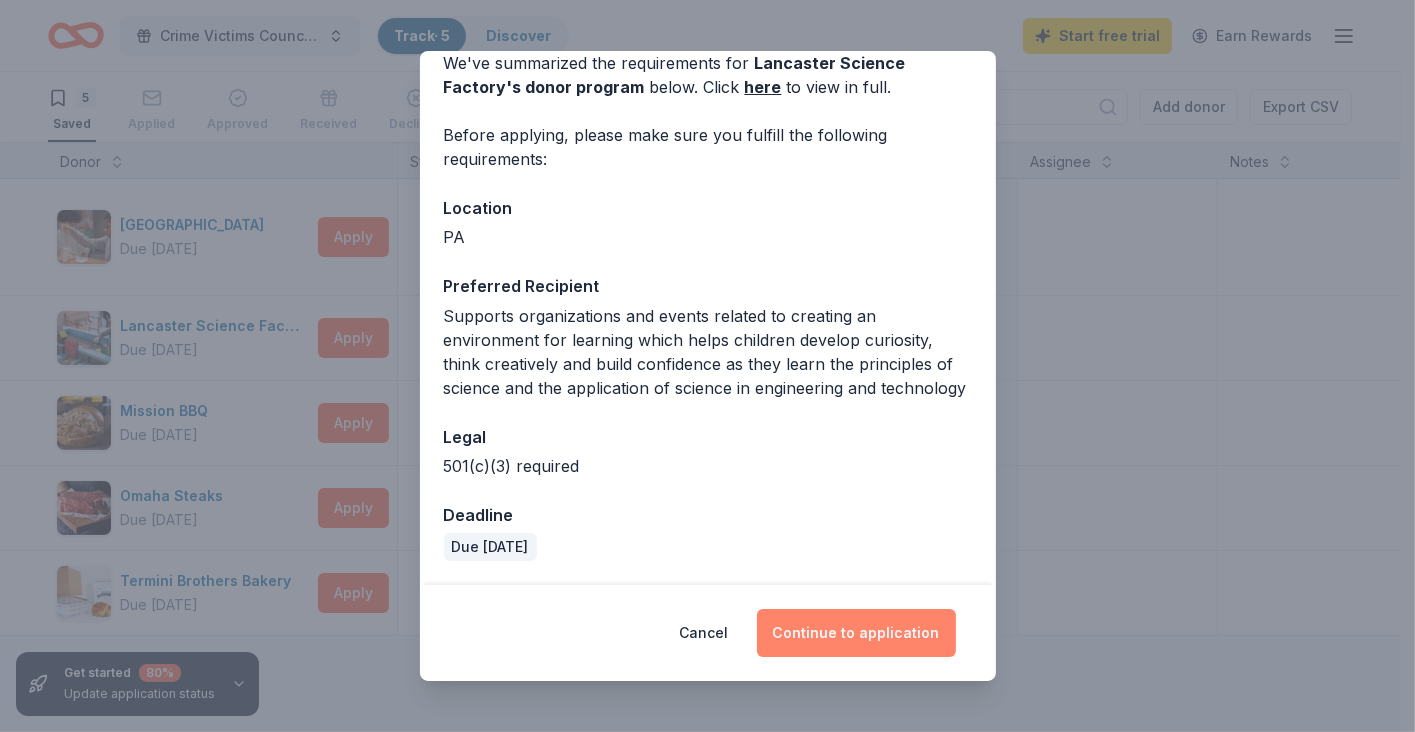 click on "Continue to application" at bounding box center (856, 633) 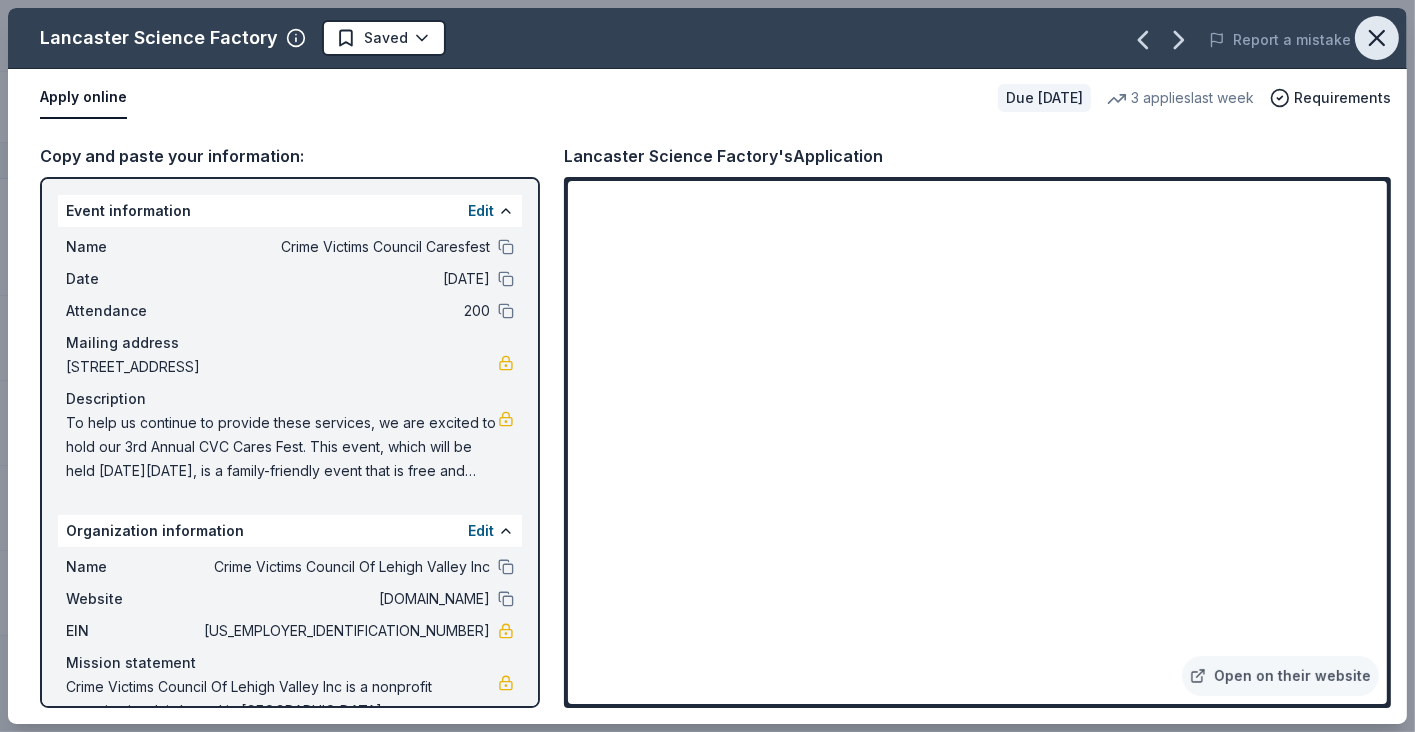 click 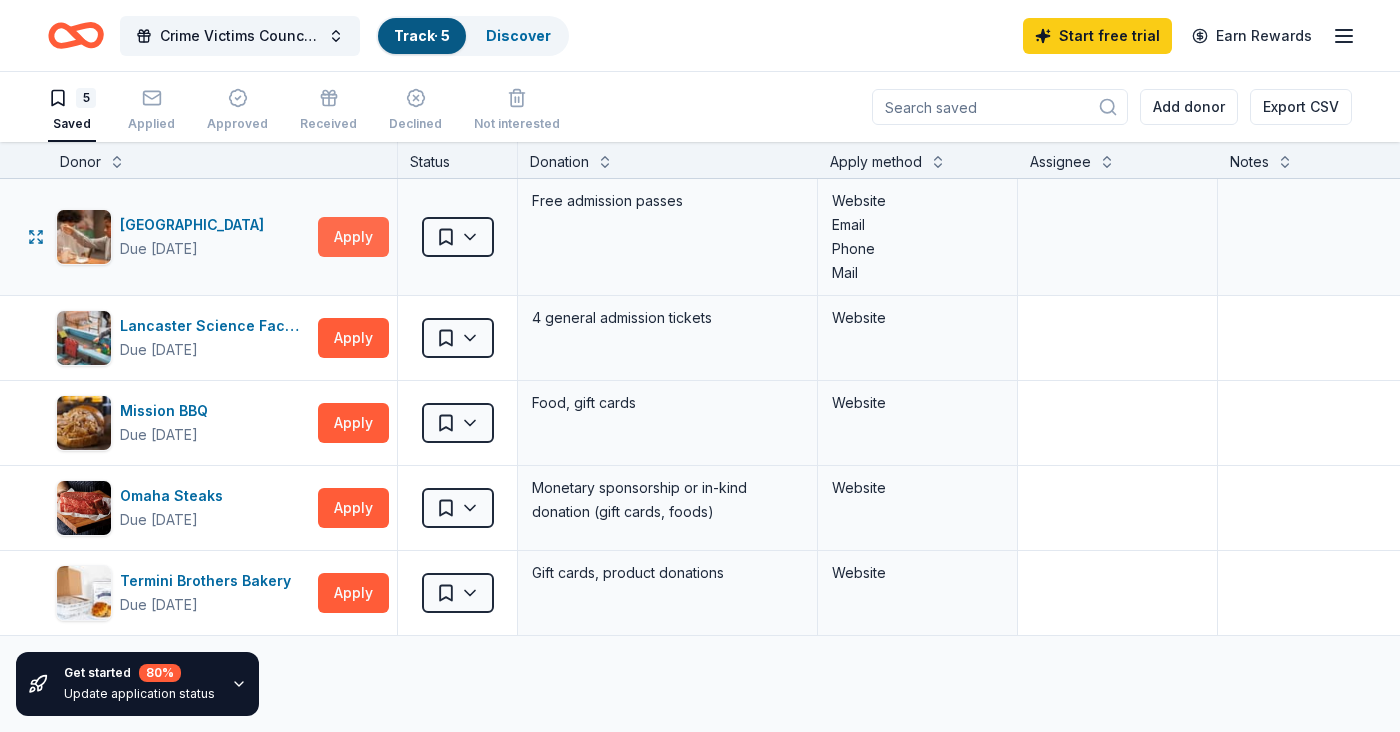 click on "Apply" at bounding box center (353, 237) 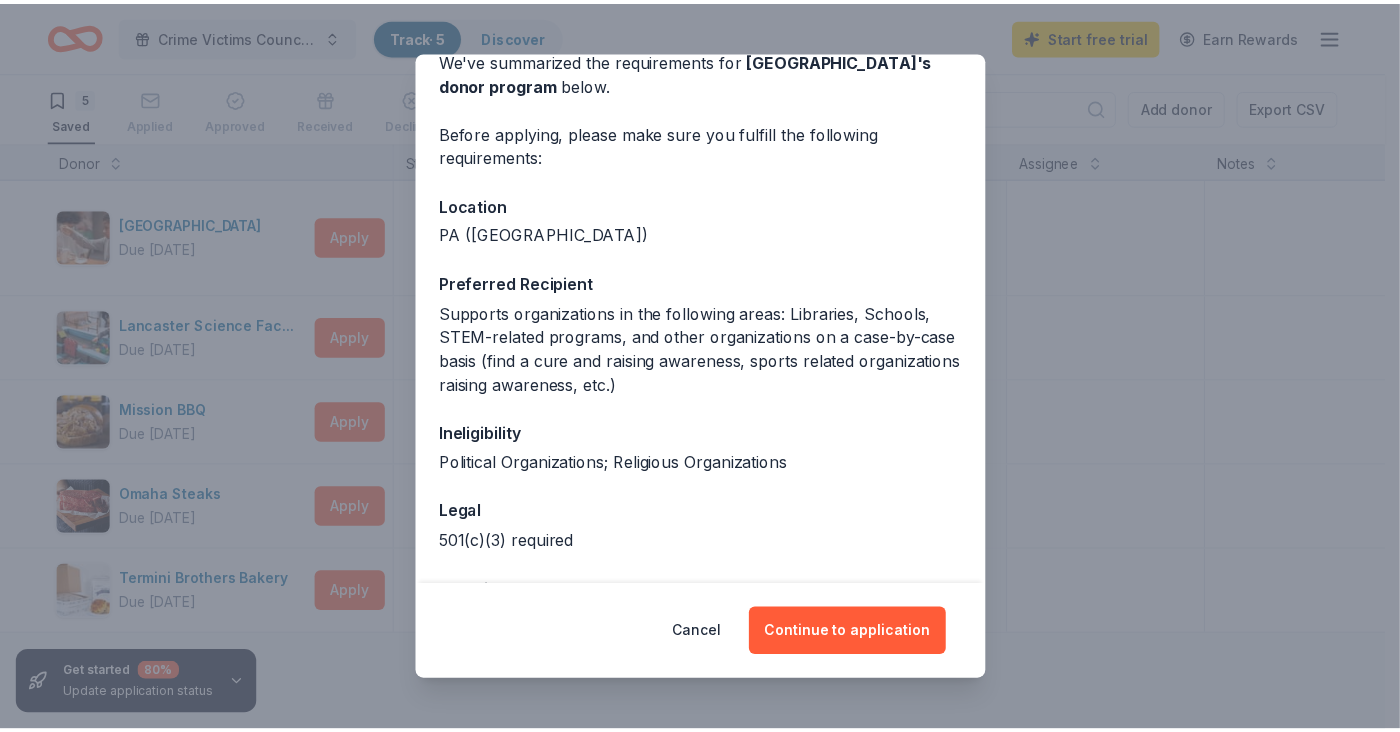 scroll, scrollTop: 0, scrollLeft: 0, axis: both 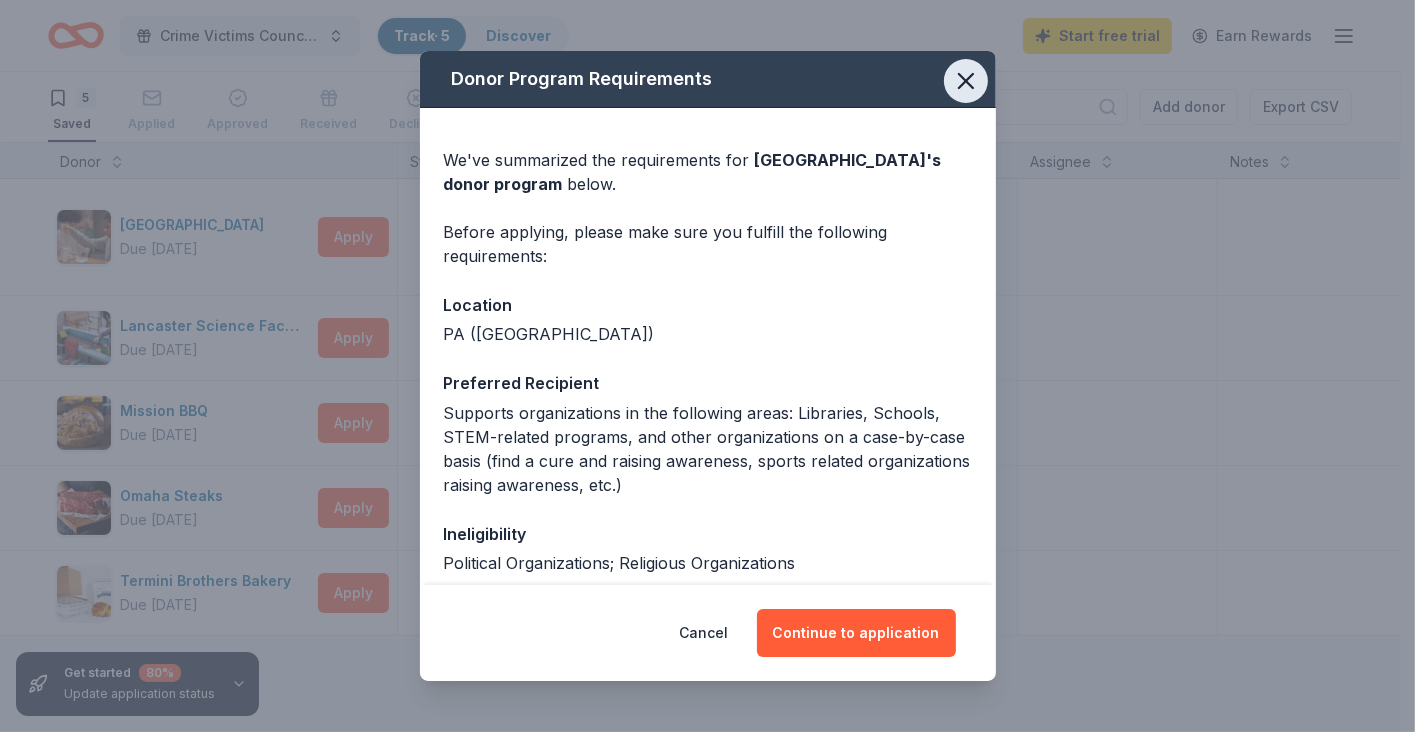 click 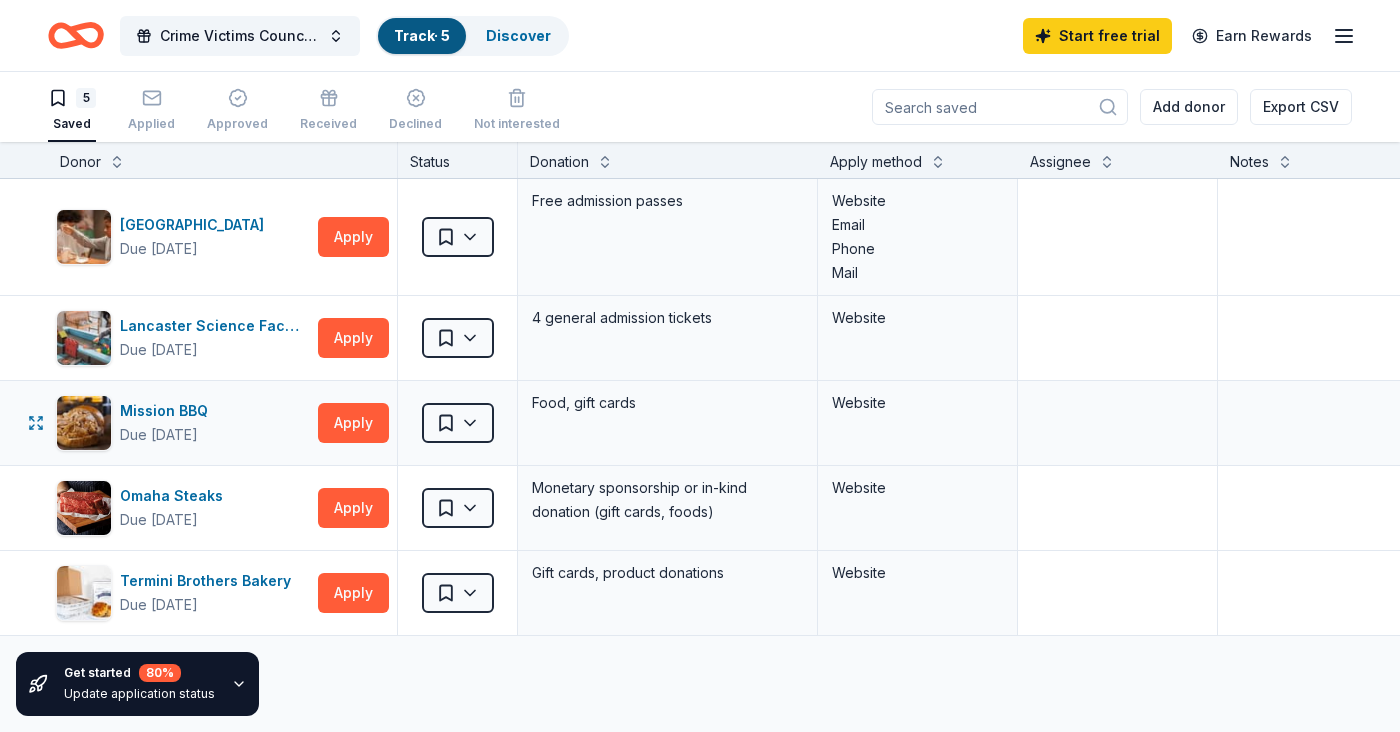 scroll, scrollTop: 0, scrollLeft: 0, axis: both 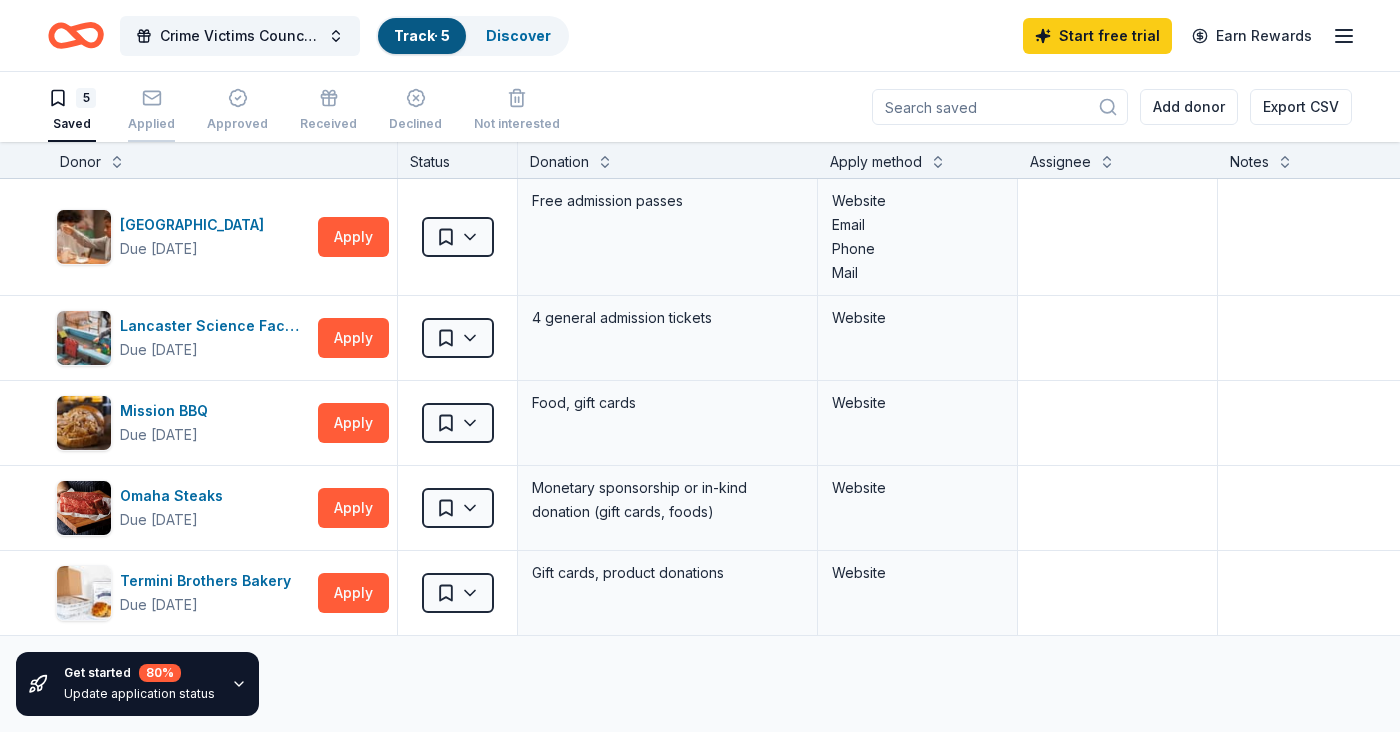 click on "Applied" at bounding box center [151, 110] 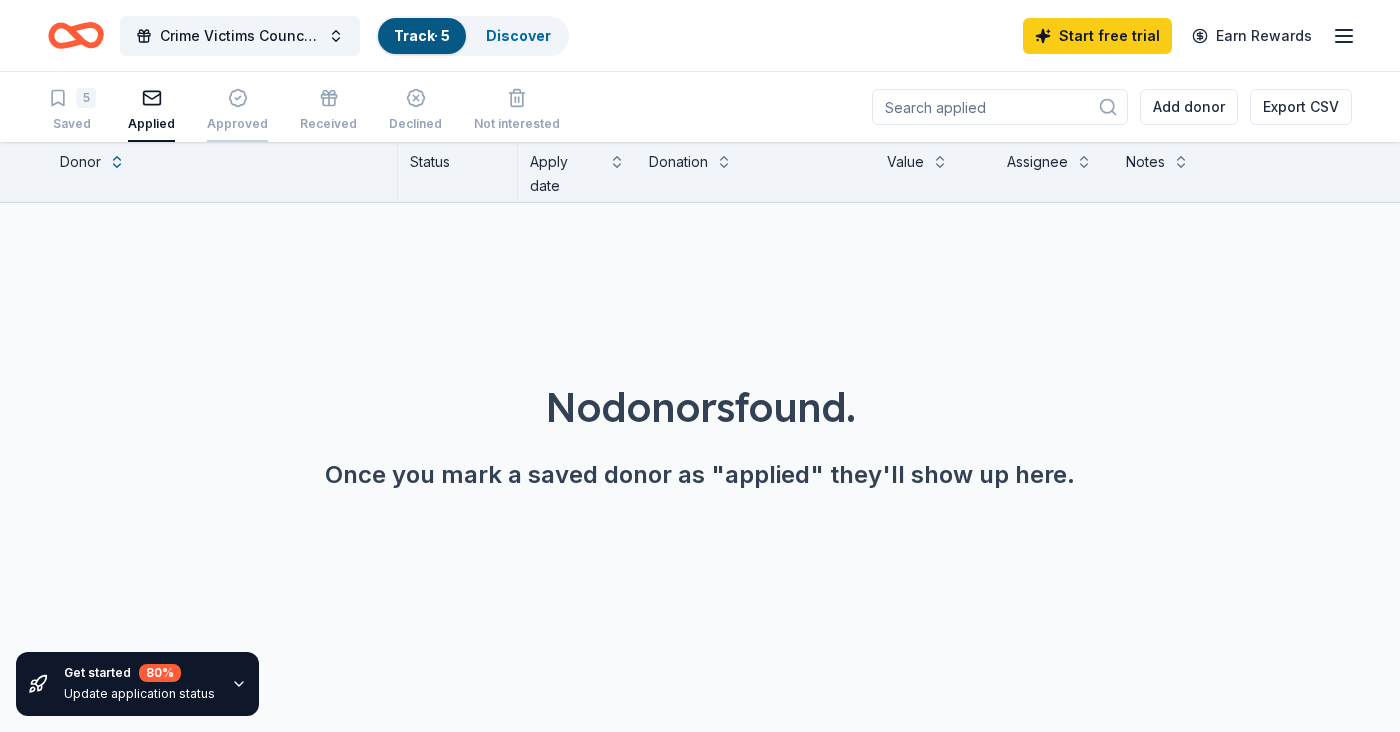click on "Approved" at bounding box center (237, 111) 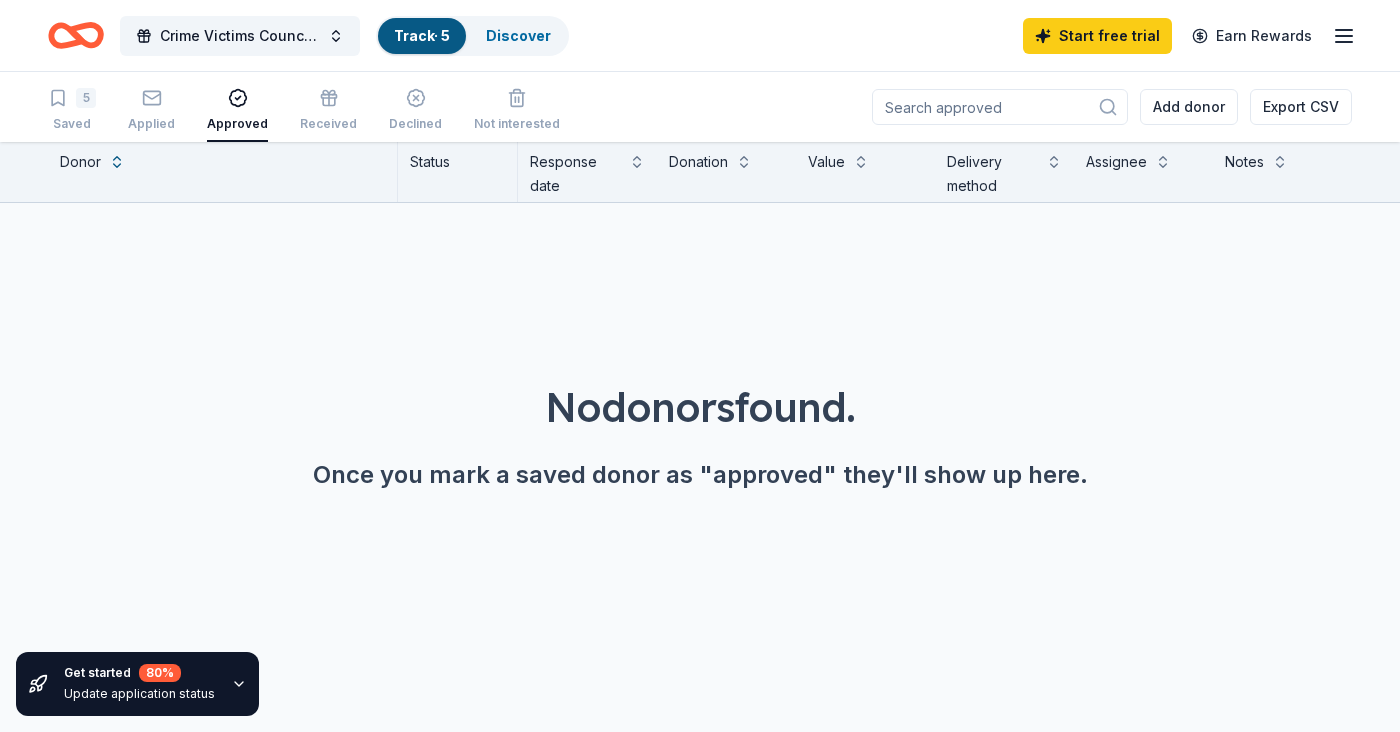 click on "5 Saved Applied Approved Received Declined Not interested" at bounding box center [304, 111] 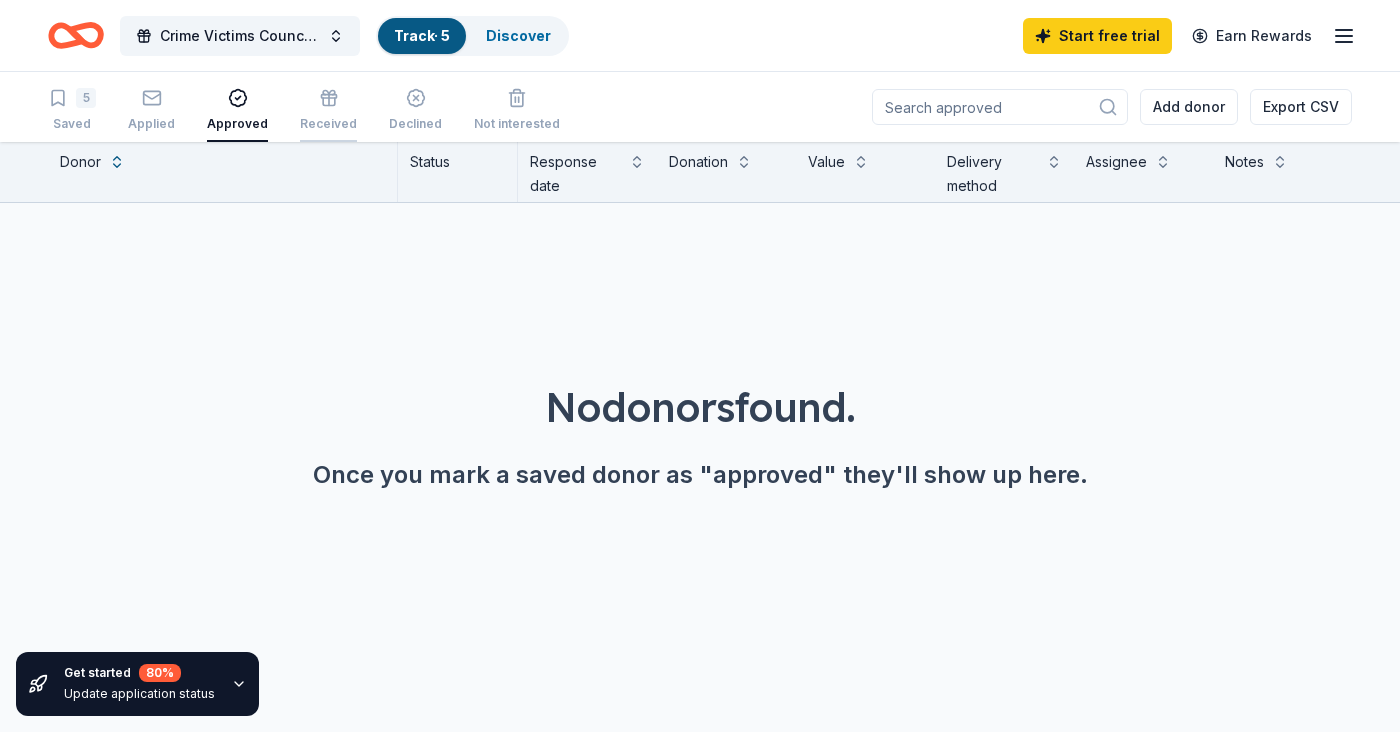 click at bounding box center [328, 98] 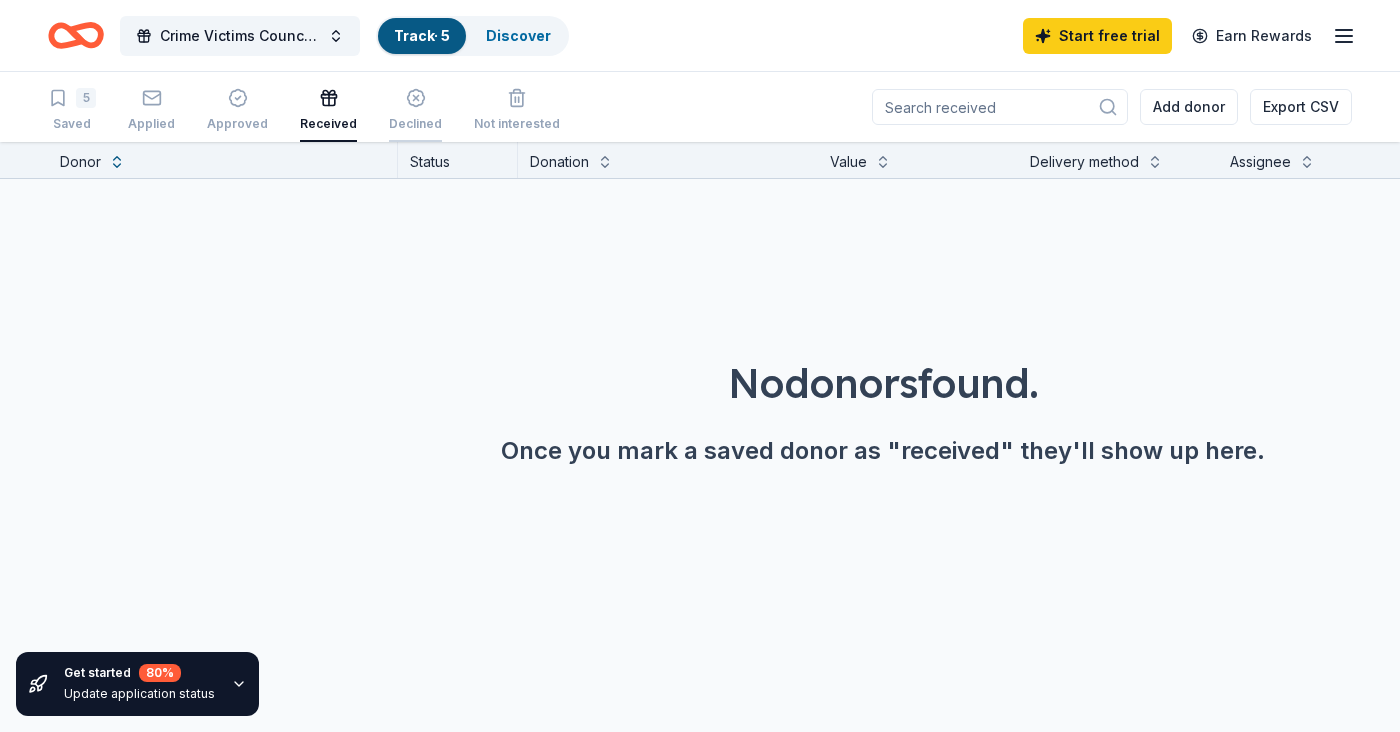 click 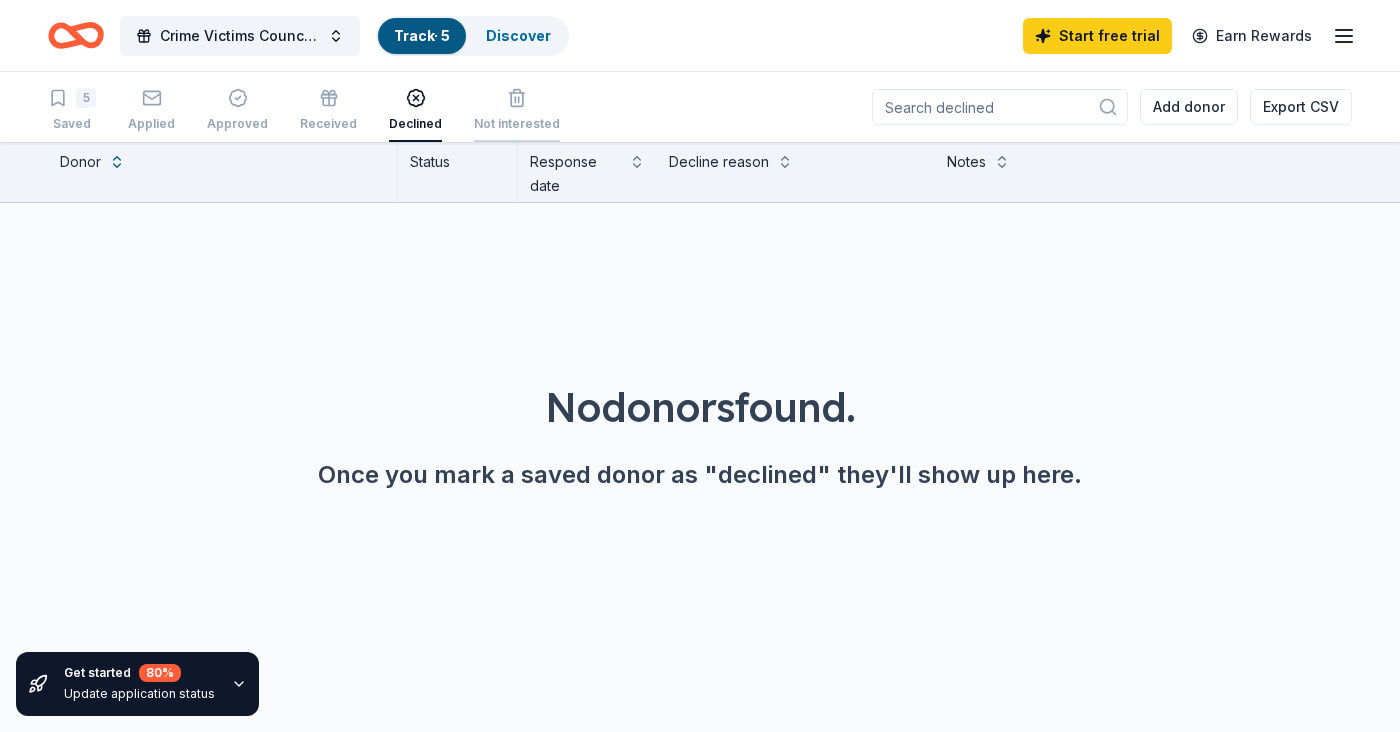 click 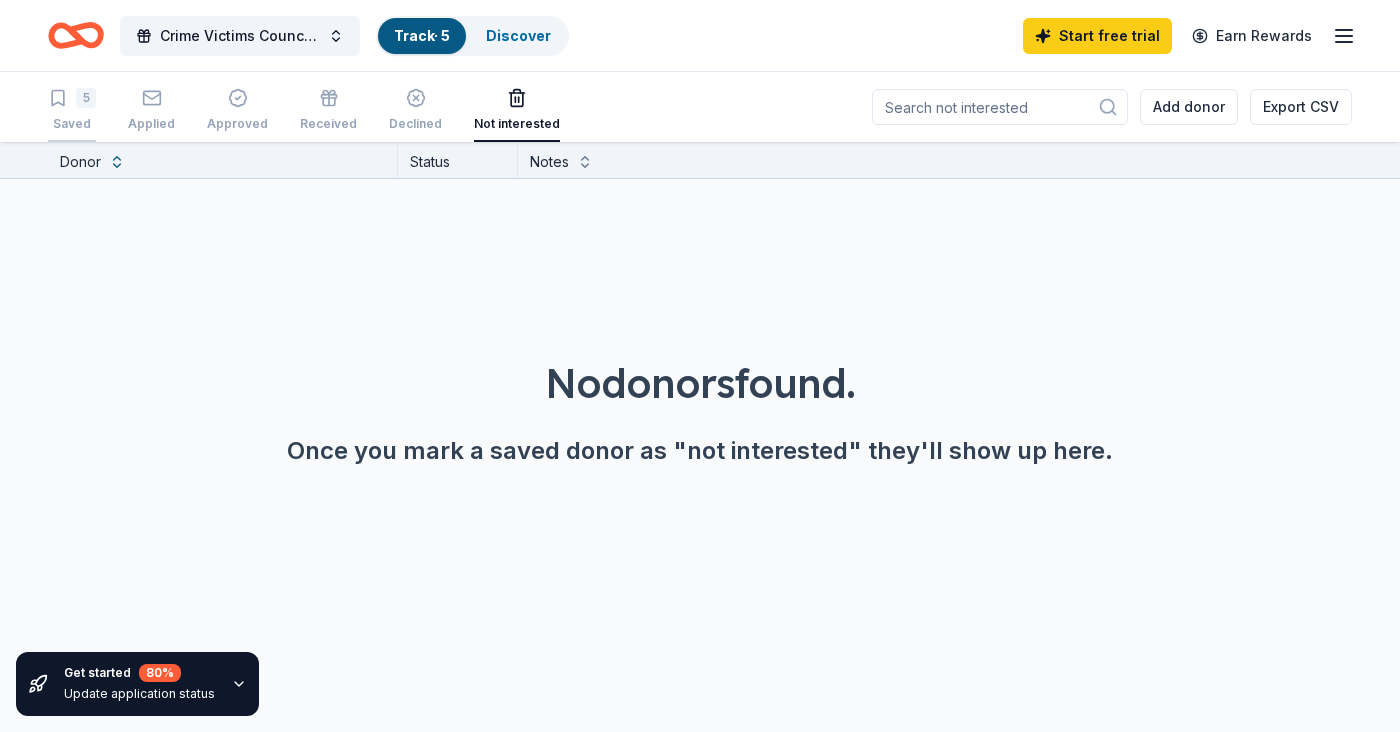 click 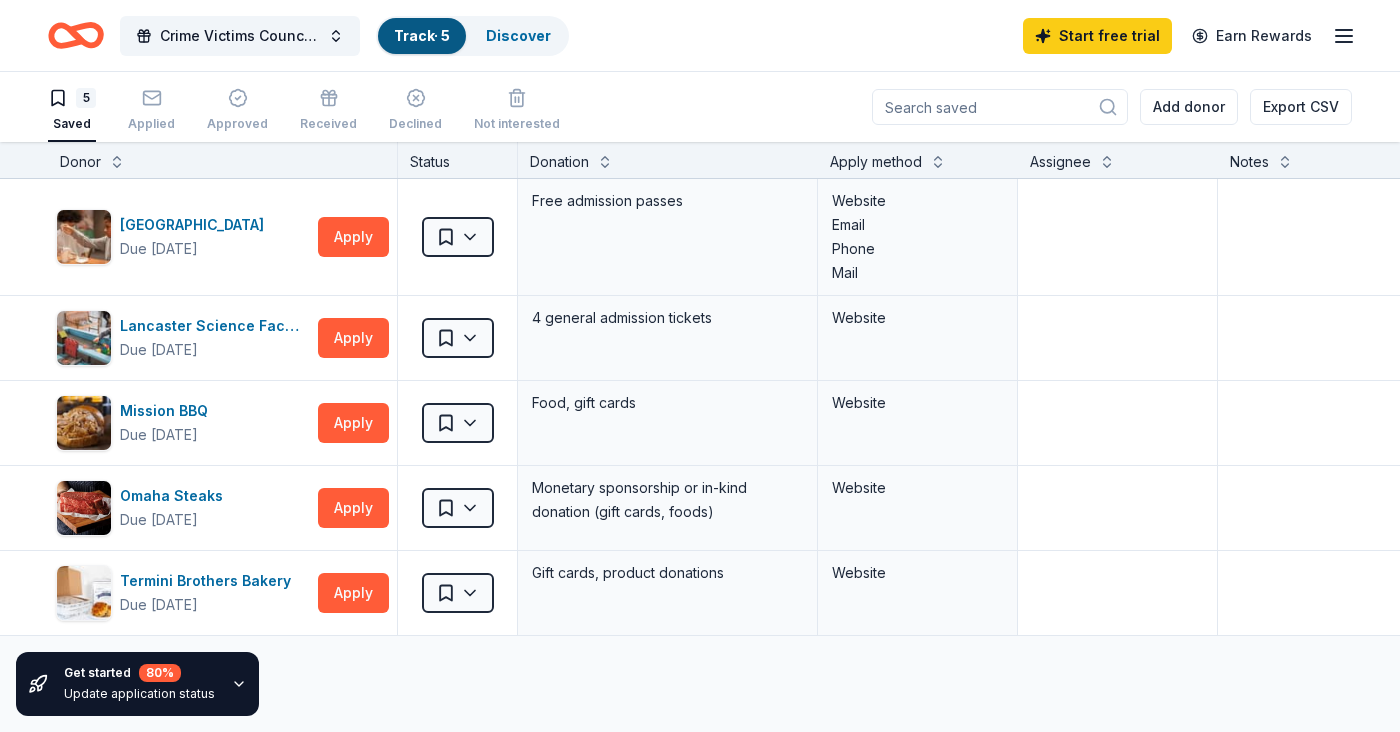 click 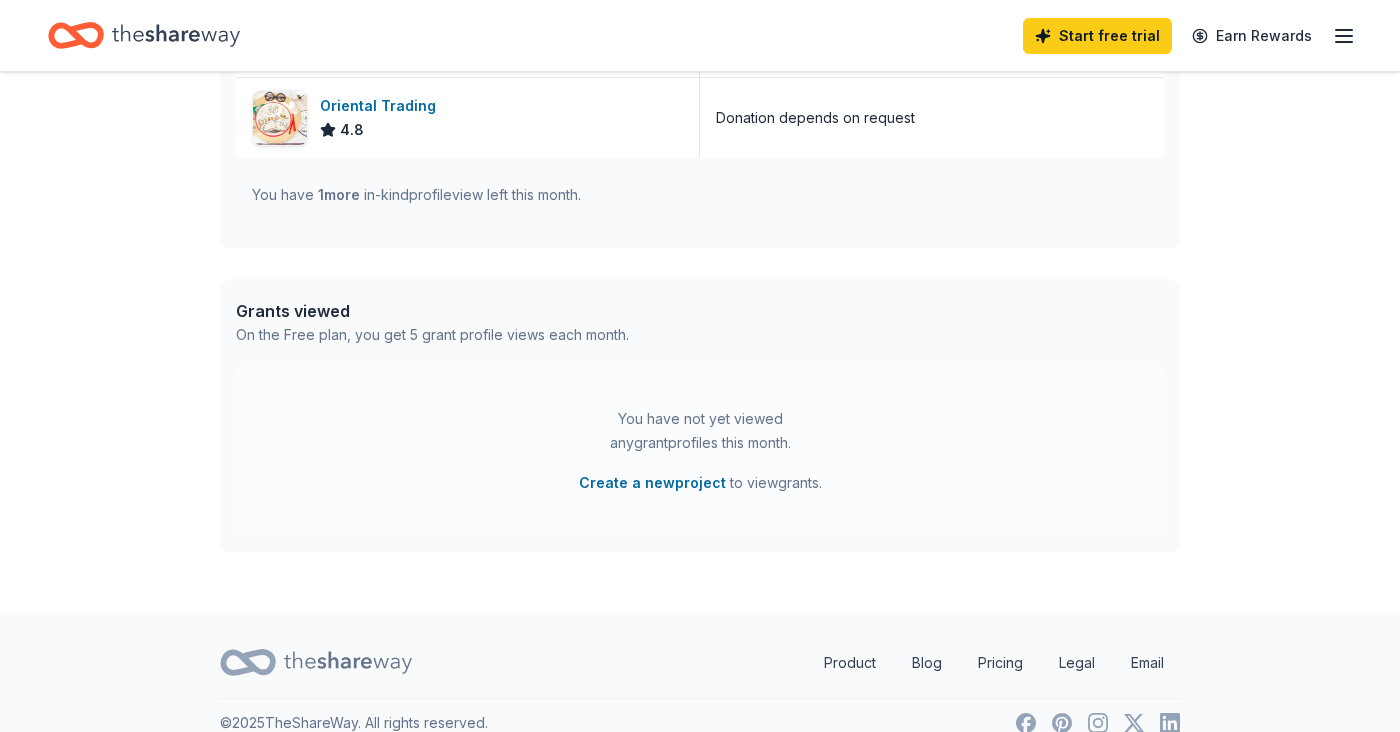 scroll, scrollTop: 880, scrollLeft: 0, axis: vertical 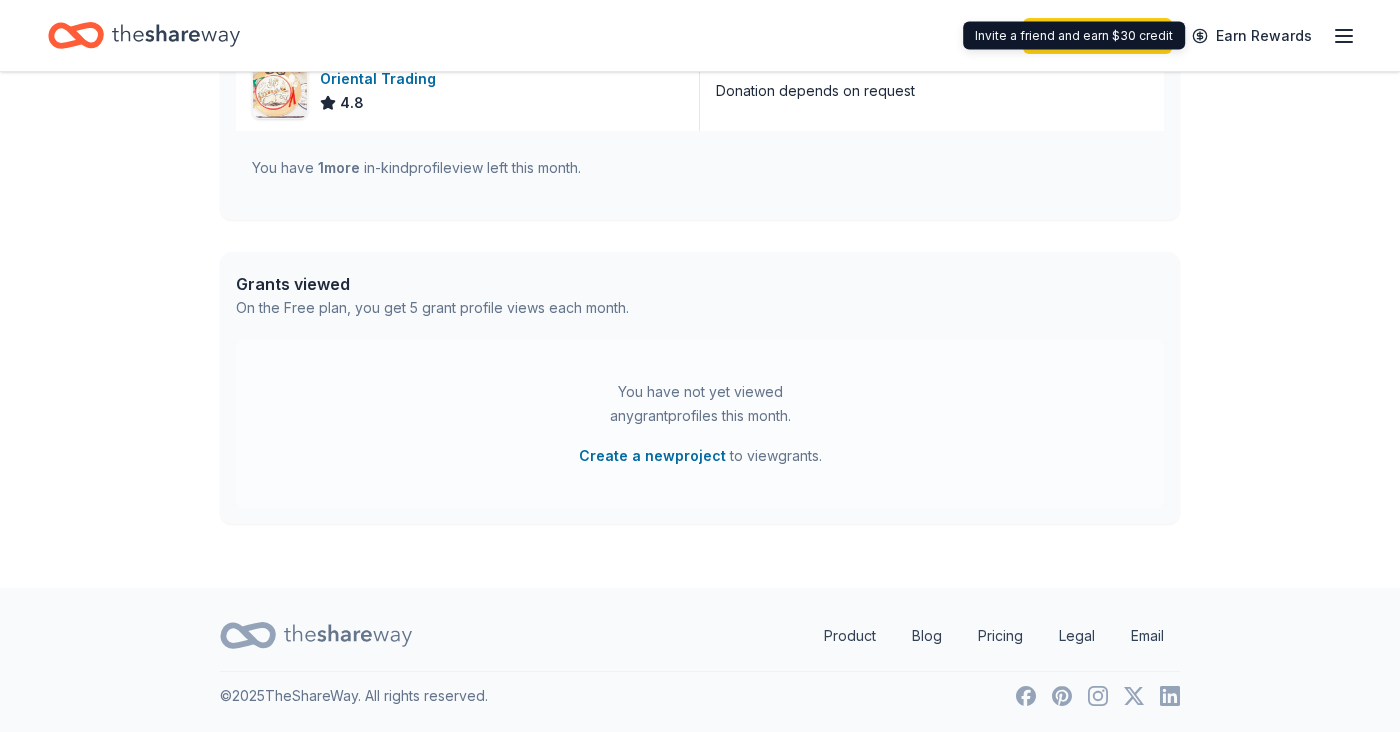 click 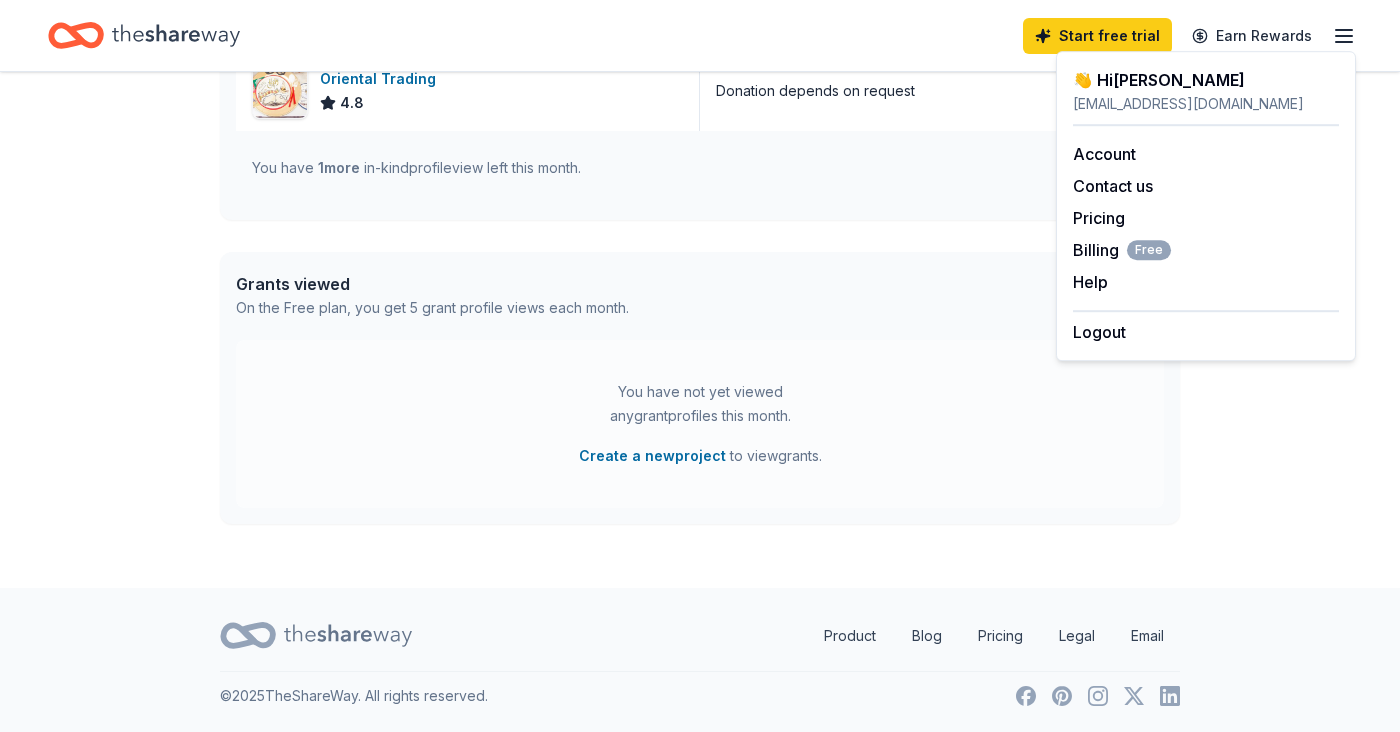 click on "👋 Hi  Hannah In-Kind Create  new  event   Crime Victims Council Caresfest Oct 04, 2025  •  Allentown, PA View   event   Grants New Create  new  project   Introducing Grants! Discover thousands of mission-aligned grant opportunities. Learn more In-Kind donors viewed On the Free plan, you get 5 in-kind profile views each month. Da Vinci Science Center New Free admission passes Lancaster Science Factory New 4 general admission tickets BarkBox 5.0 Dog toy(s), dog food Oriental Trading 4.8 Donation depends on request You have   1  more   in-kind  profile  view   left this month.  Grants viewed On the Free plan, you get 5 grant profile views each month. You have not yet viewed any  grant  profiles this month. Create a new  project   to view  grants ." at bounding box center [700, -110] 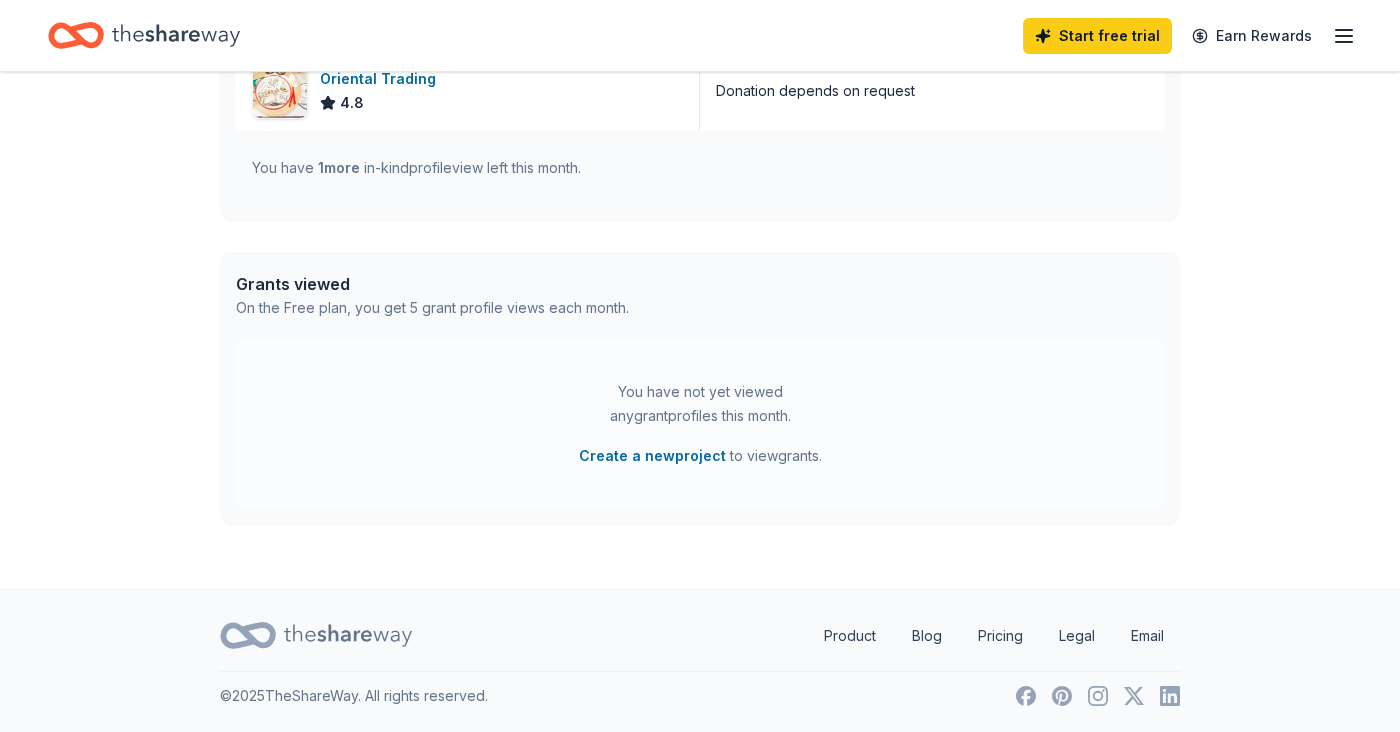 click on "Start free  trial Earn Rewards" at bounding box center [700, 35] 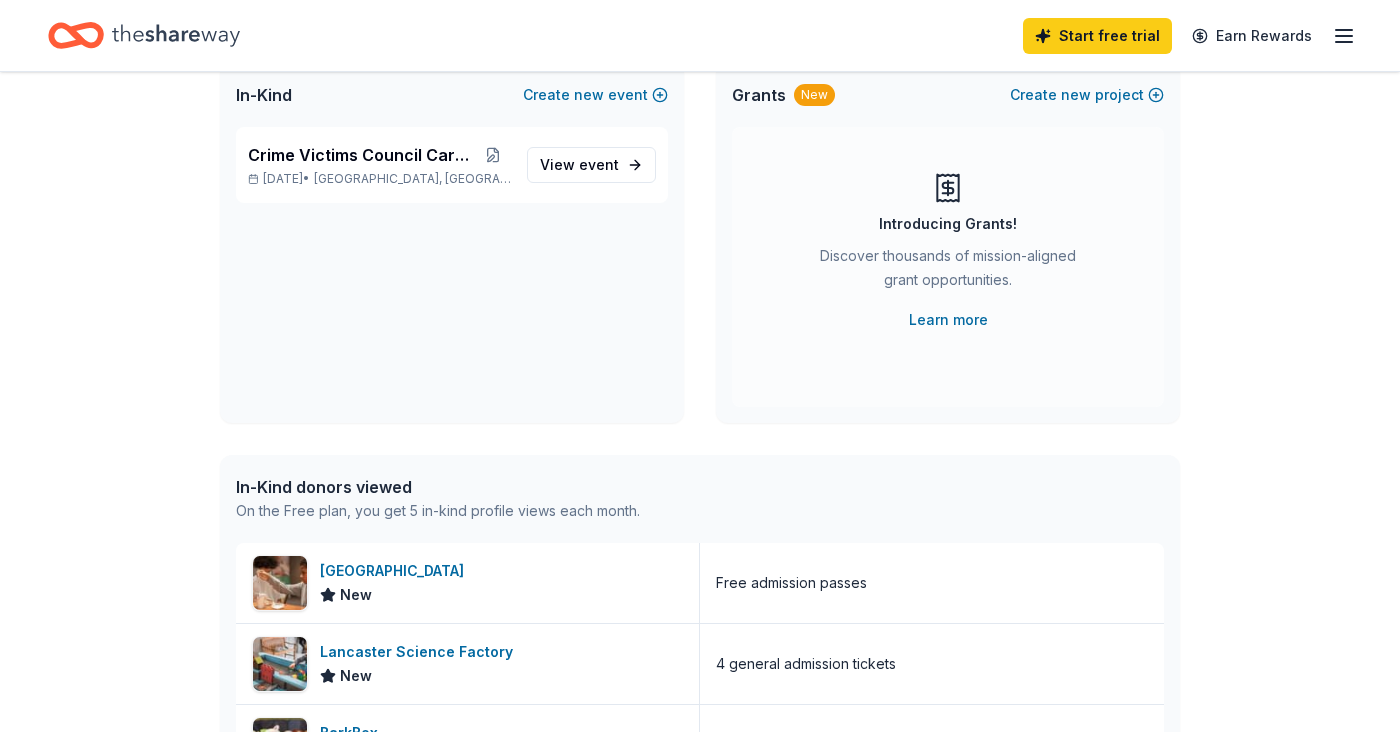scroll, scrollTop: 0, scrollLeft: 0, axis: both 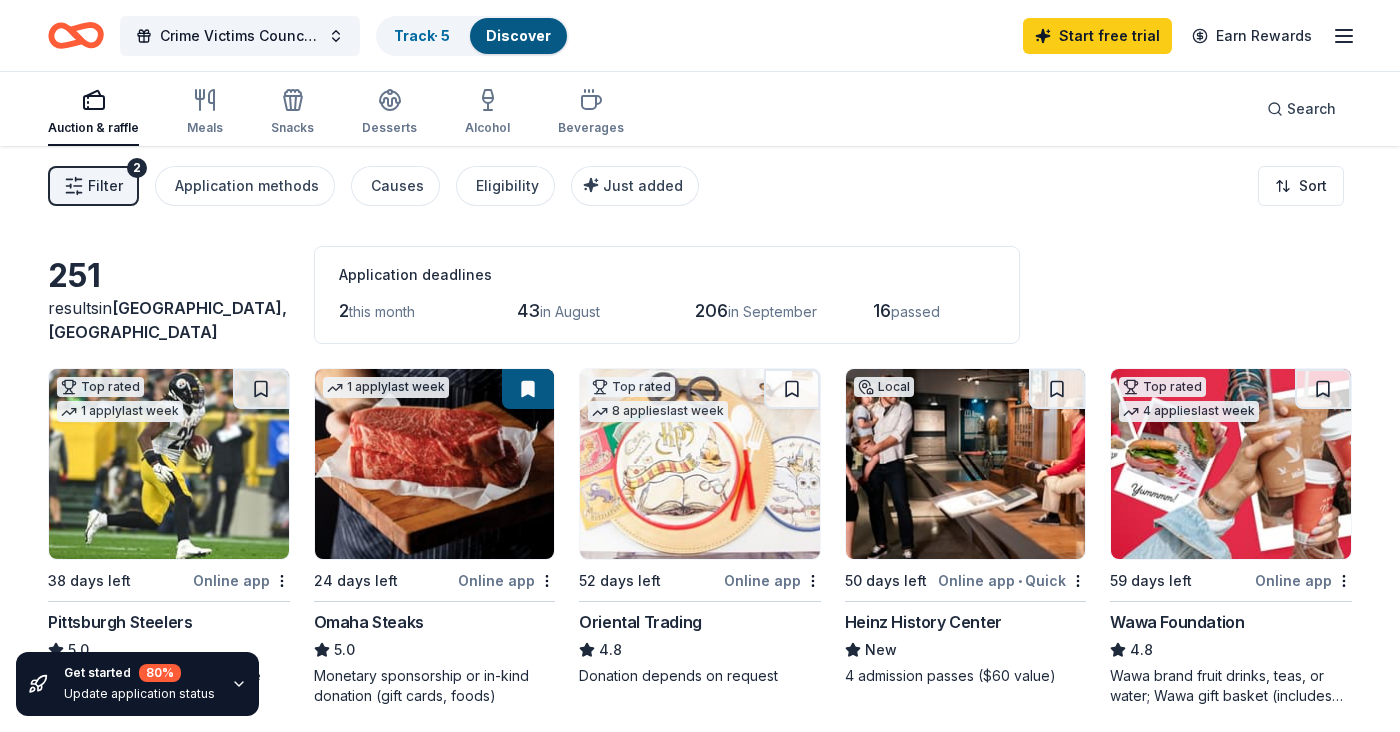click on "Auction & raffle" at bounding box center [93, 112] 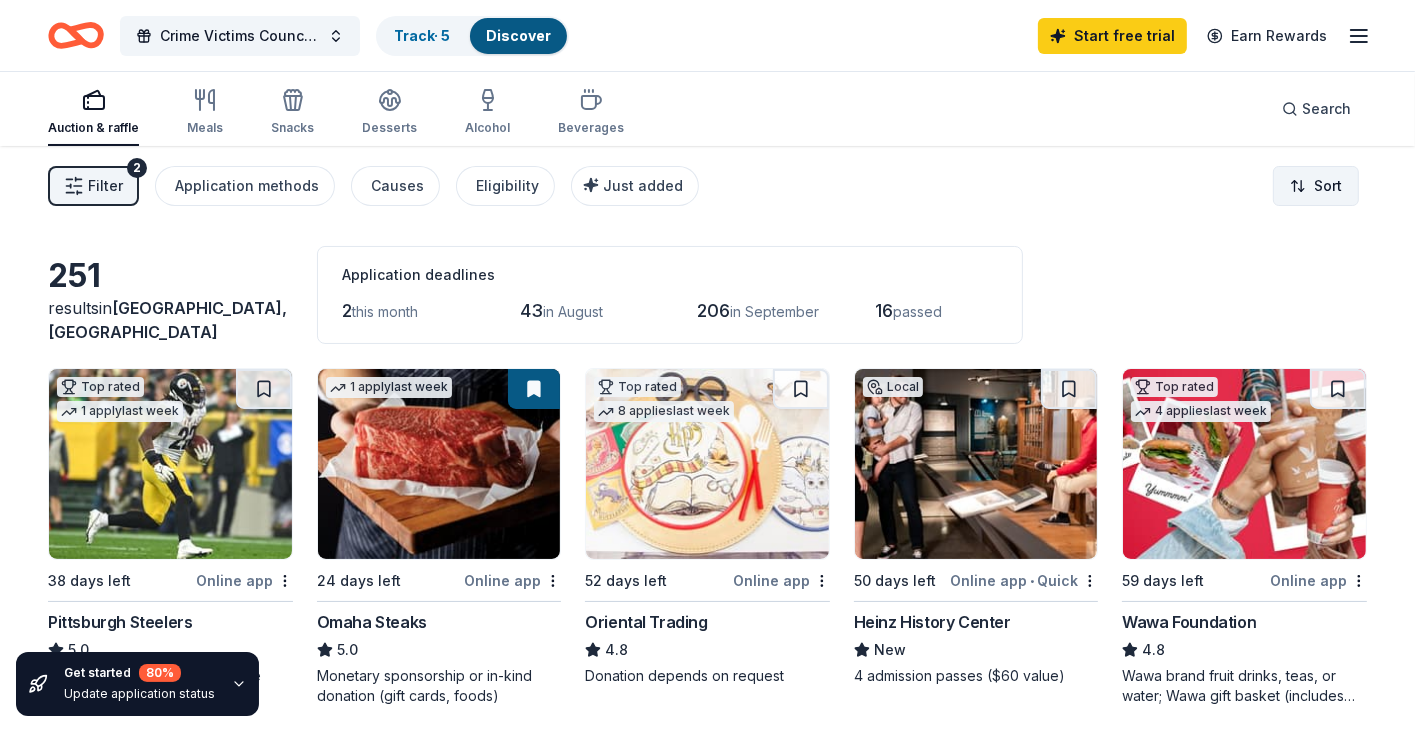 click on "Crime Victims Council Caresfest Track  · 5 Discover Start free  trial Earn Rewards Auction & raffle Meals Snacks Desserts Alcohol Beverages Search Filter 2 Application methods Causes Eligibility Just added Sort Get started 80 % Update application status 251 results  in  Allentown, PA Application deadlines 2  this month 43  in August 206  in September 16  passed Top rated 1   apply  last week 38 days left Online app Pittsburgh Steelers 5.0 Team memorabilia, merchandise 1   apply  last week 24 days left Online app Omaha Steaks  5.0 Monetary sponsorship or in-kind donation (gift cards, foods) Top rated 8   applies  last week 52 days left Online app Oriental Trading 4.8 Donation depends on request Local 50 days left Online app • Quick Heinz History Center New 4 admission passes ($60 value) Top rated 4   applies  last week 59 days left Online app Wawa Foundation 4.8 Wawa brand fruit drinks, teas, or water; Wawa gift basket (includes Wawa products and coupons) Top rated 27   applies  last week 50 days left •" at bounding box center [707, 366] 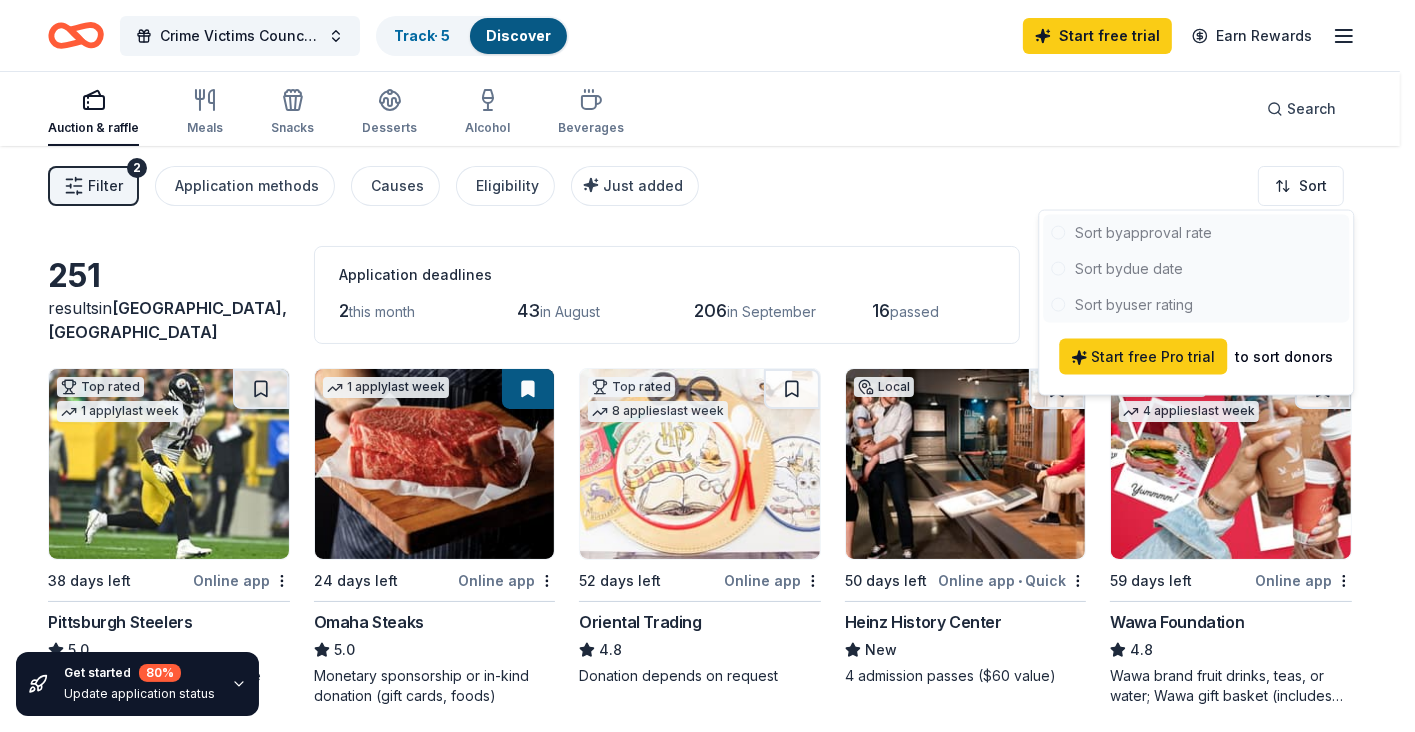 click at bounding box center [1196, 269] 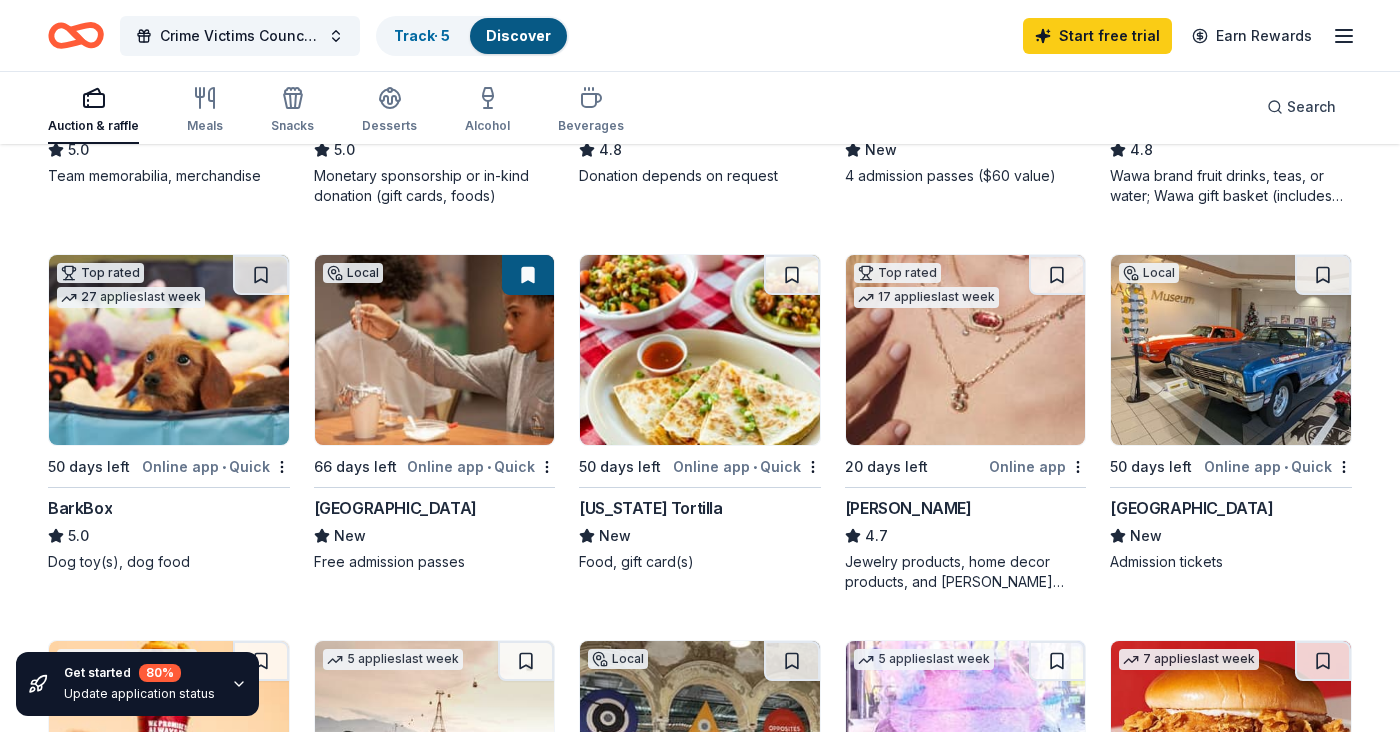 scroll, scrollTop: 600, scrollLeft: 0, axis: vertical 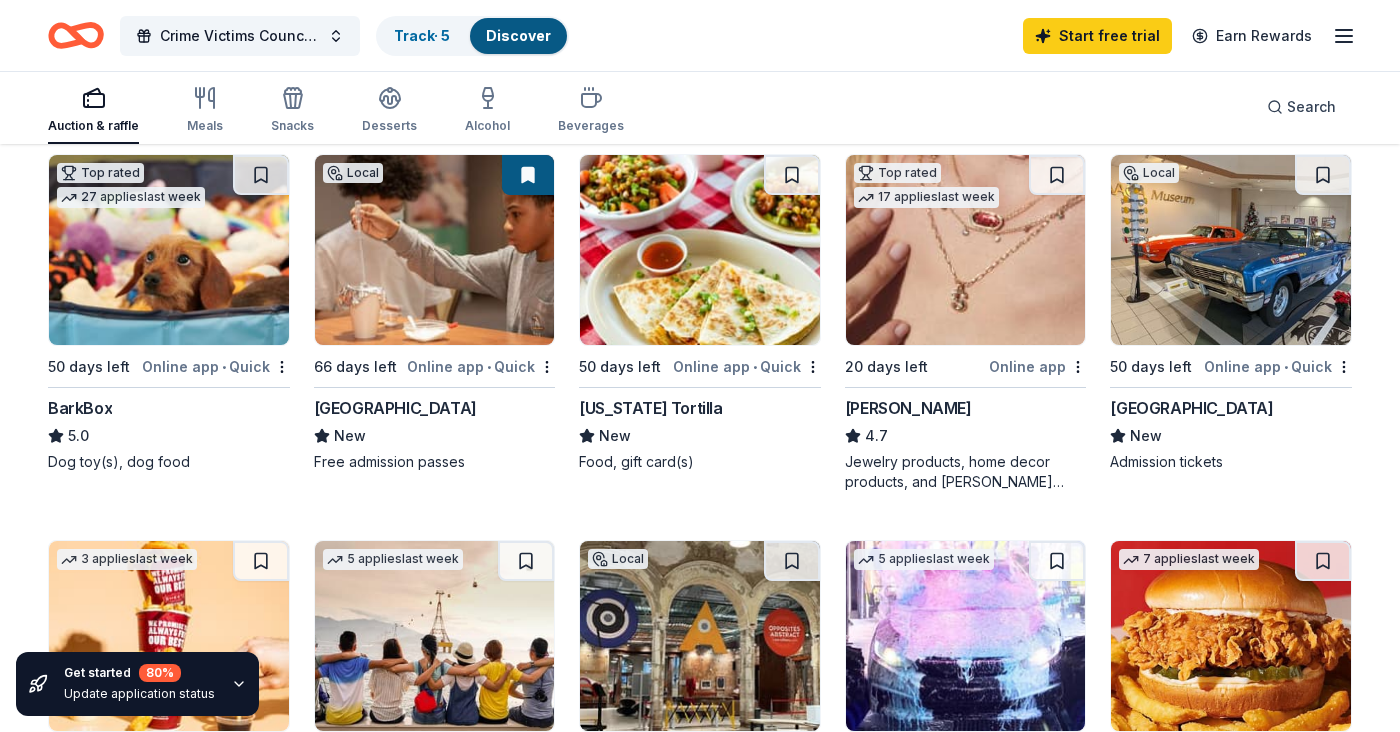 click on "AACA Museum" at bounding box center [1191, 408] 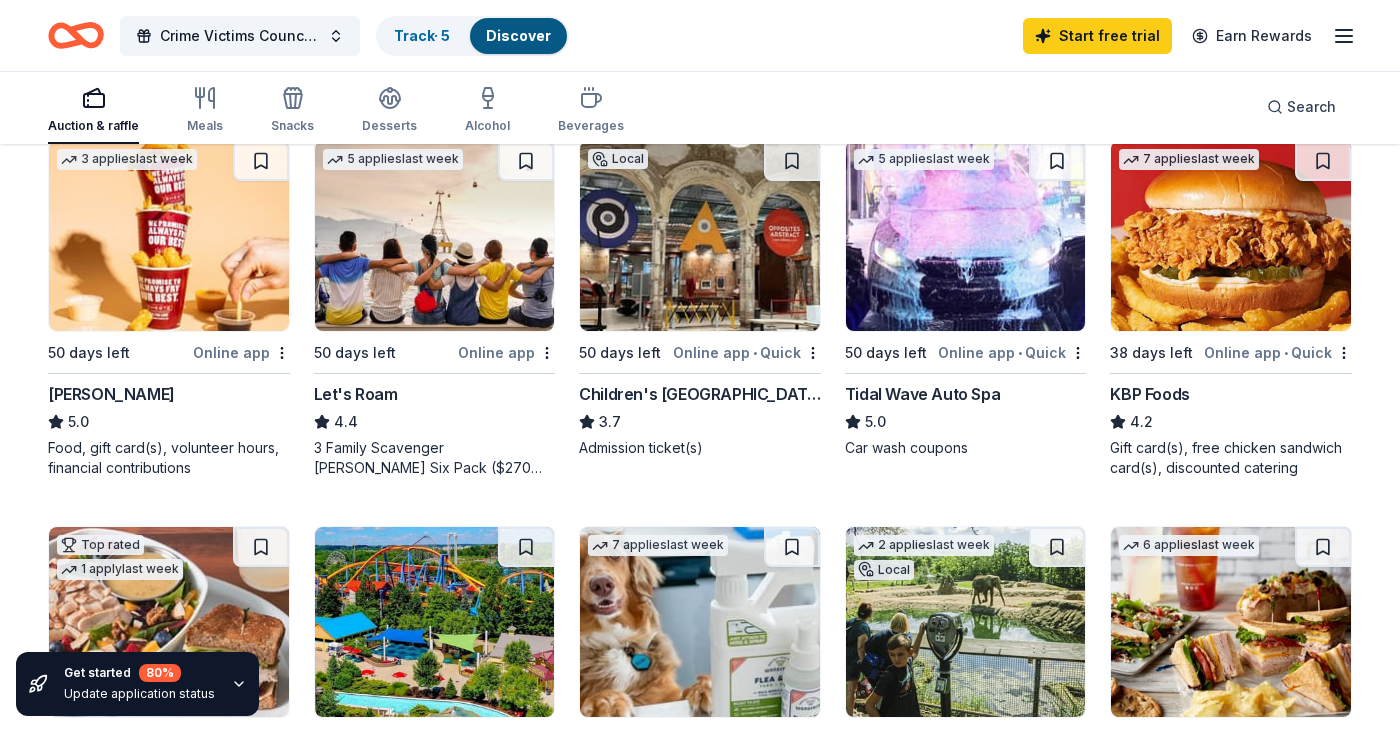 scroll, scrollTop: 400, scrollLeft: 0, axis: vertical 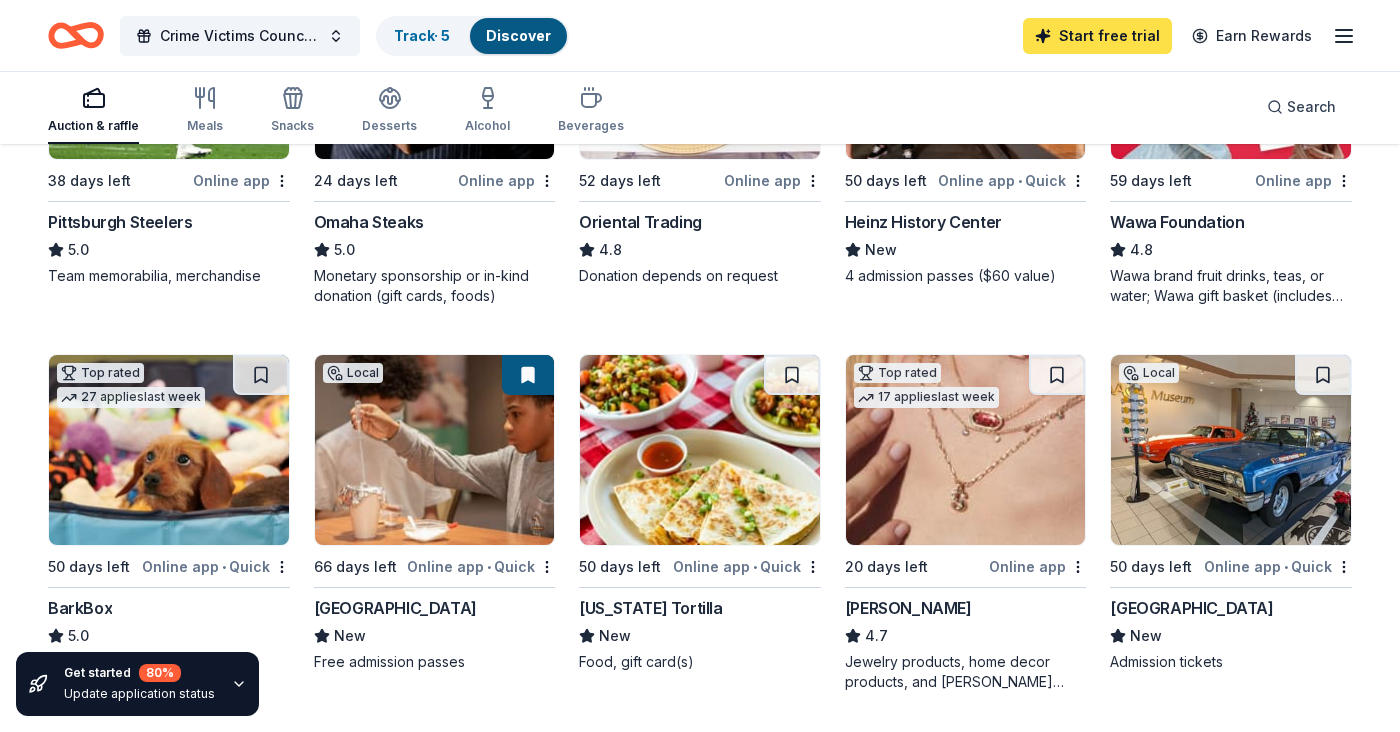 click on "Start free  trial" at bounding box center (1097, 36) 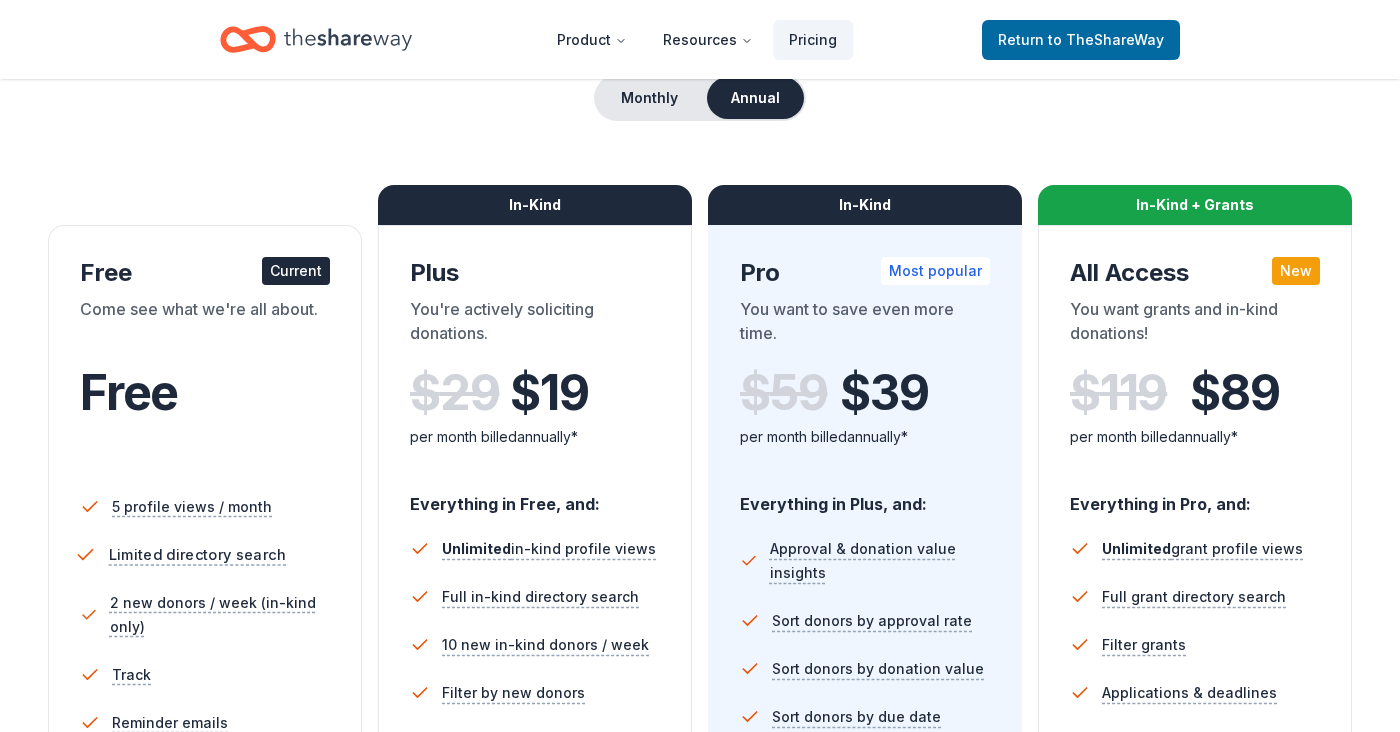 scroll, scrollTop: 200, scrollLeft: 0, axis: vertical 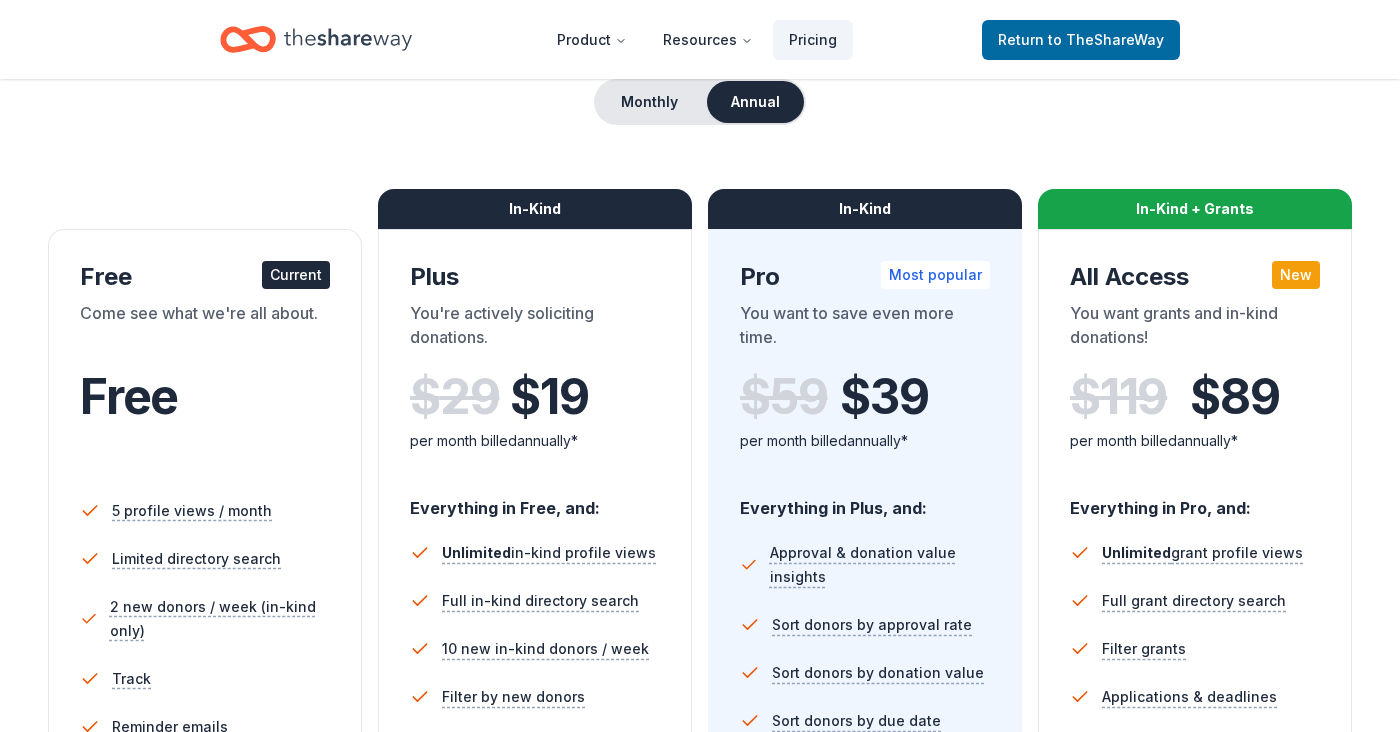 click on "Current" at bounding box center (296, 275) 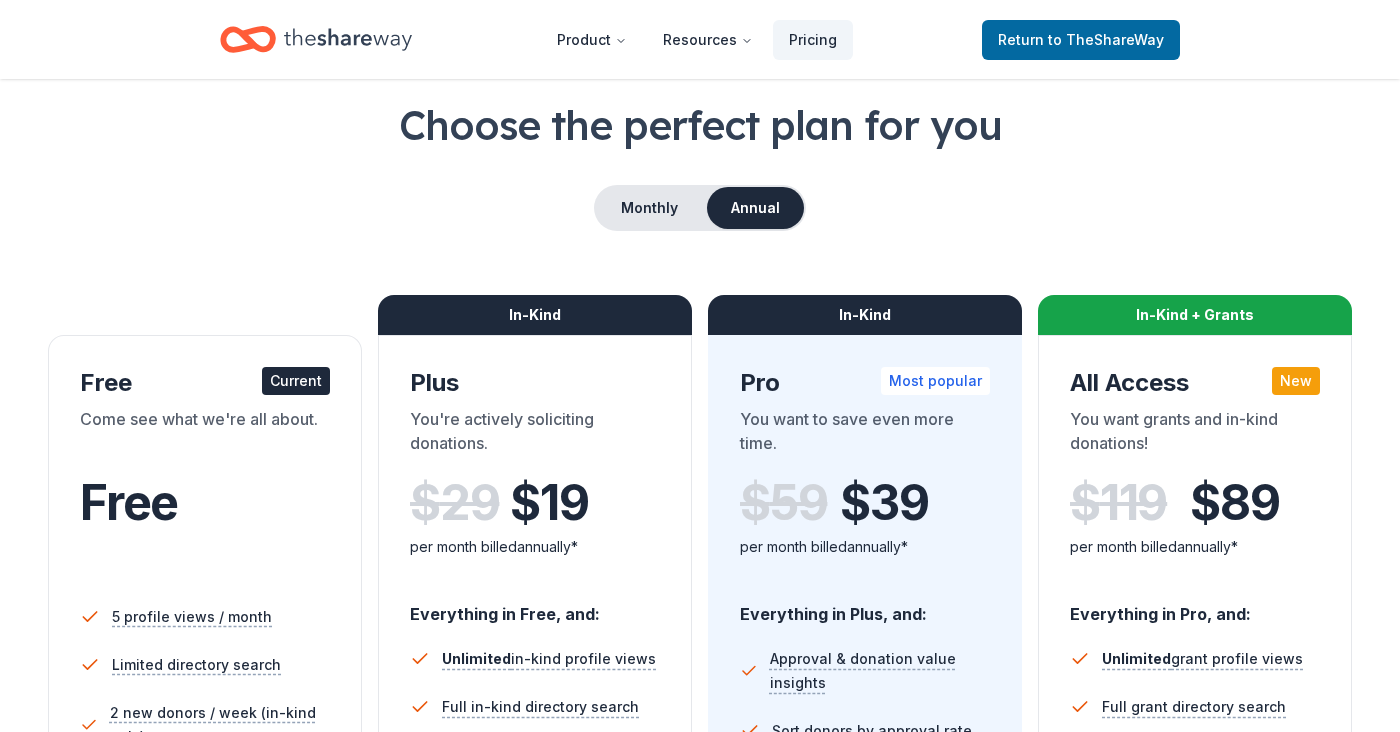 scroll, scrollTop: 0, scrollLeft: 0, axis: both 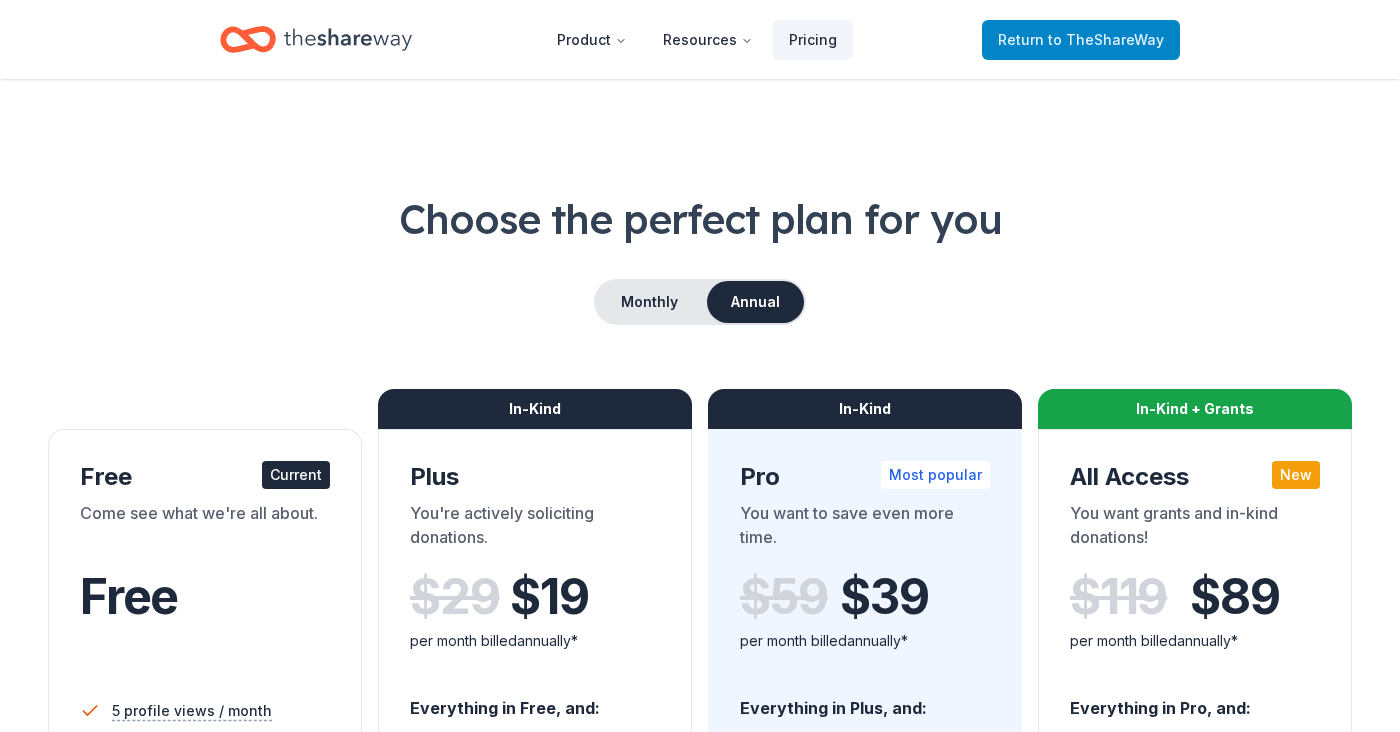 click on "to TheShareWay" at bounding box center (1106, 39) 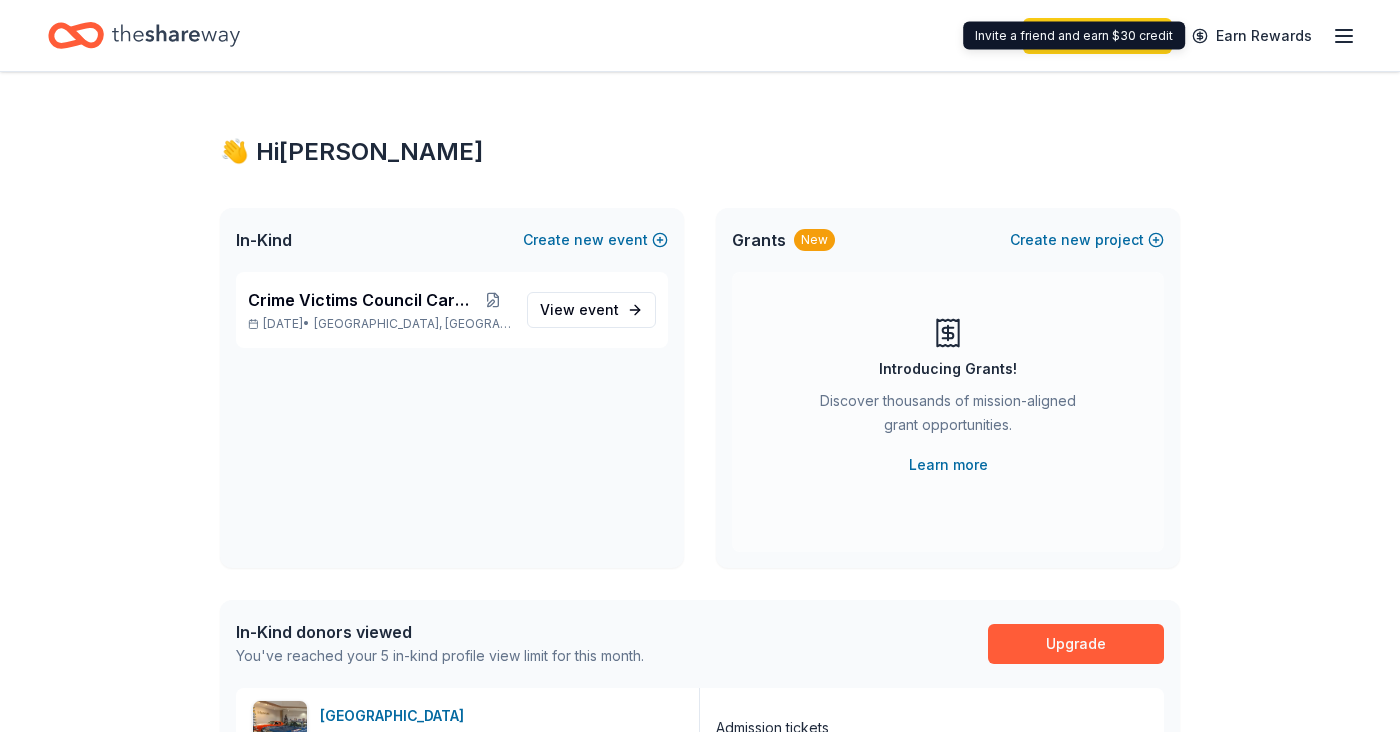 click 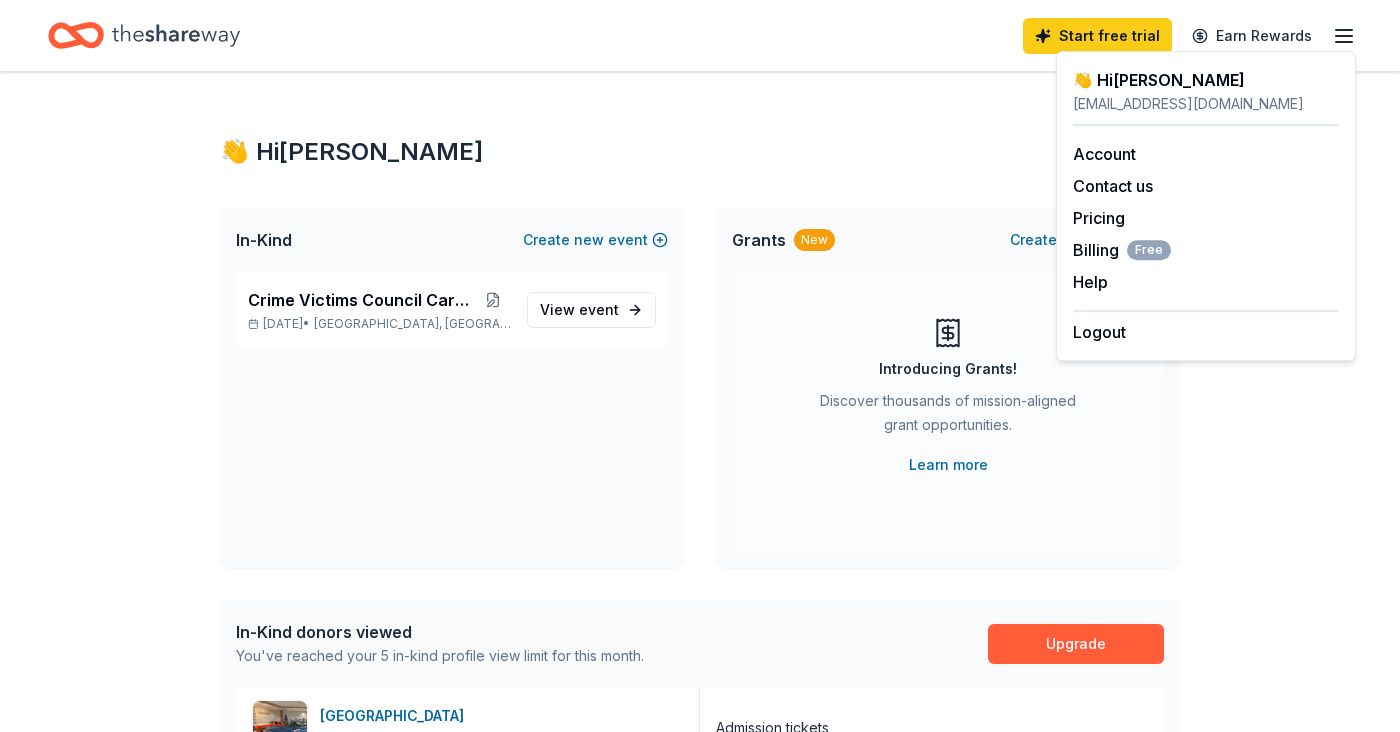 click on "👋 Hi  Hannah In-Kind Create  new  event   Crime Victims Council Caresfest Oct 04, 2025  •  Allentown, PA View   event   Grants New Create  new  project   Introducing Grants! Discover thousands of mission-aligned grant opportunities. Learn more In-Kind donors viewed You've reached your 5 in-kind profile view limit for this month. Upgrade AACA Museum New Admission tickets Da Vinci Science Center New Free admission passes Lancaster Science Factory New 4 general admission tickets BarkBox 5.0 Dog toy(s), dog food Oriental Trading 4.8 Donation depends on request Grants viewed On the Free plan, you get 5 grant profile views each month. You have not yet viewed any  grant  profiles this month. Create a new  project   to view  grants ." at bounding box center (700, 774) 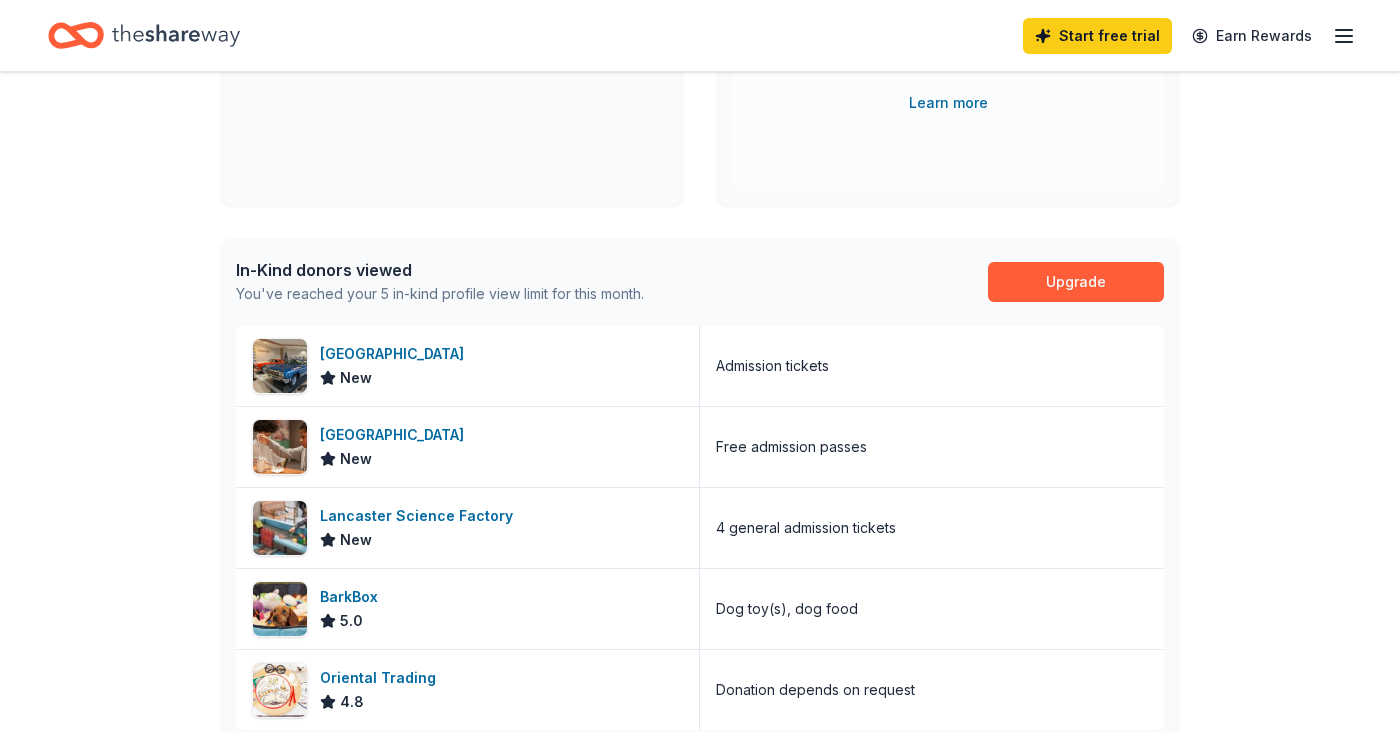 scroll, scrollTop: 400, scrollLeft: 0, axis: vertical 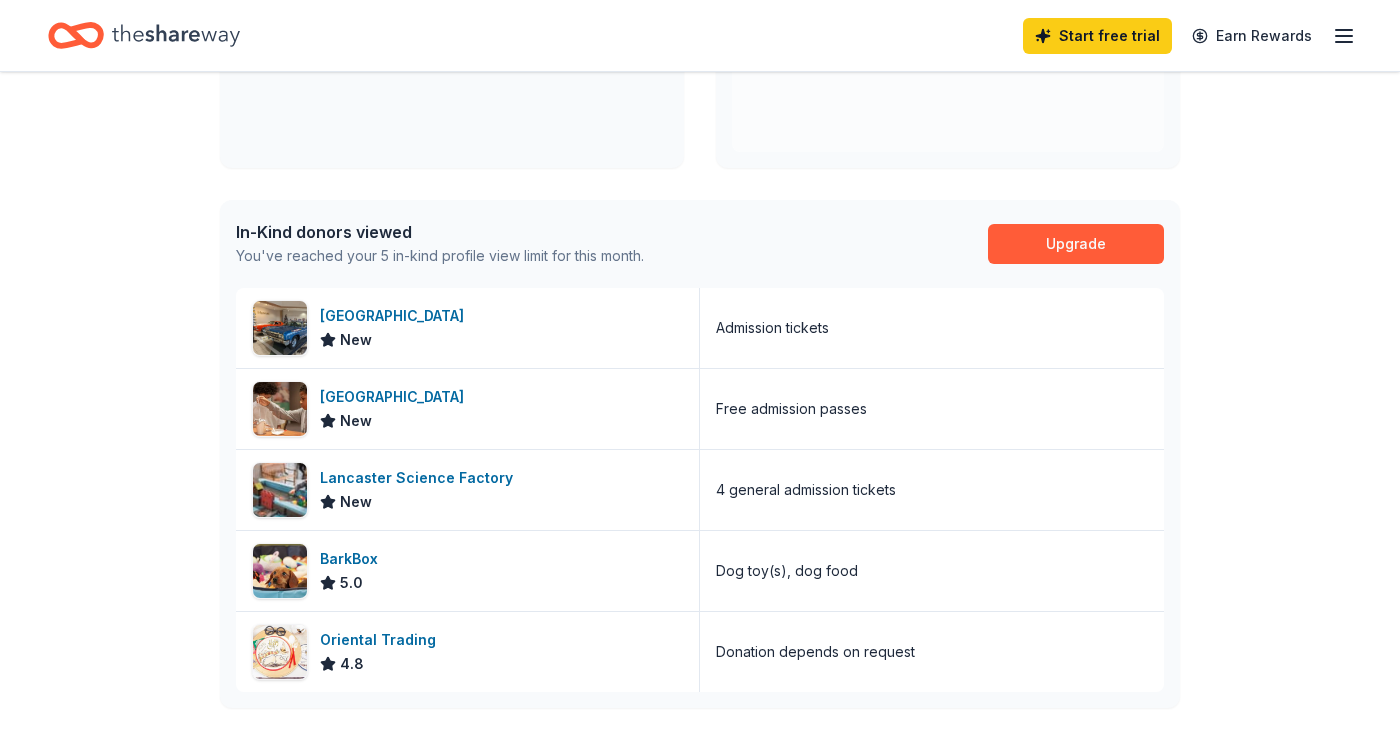 click on "In-Kind donors viewed" at bounding box center [440, 232] 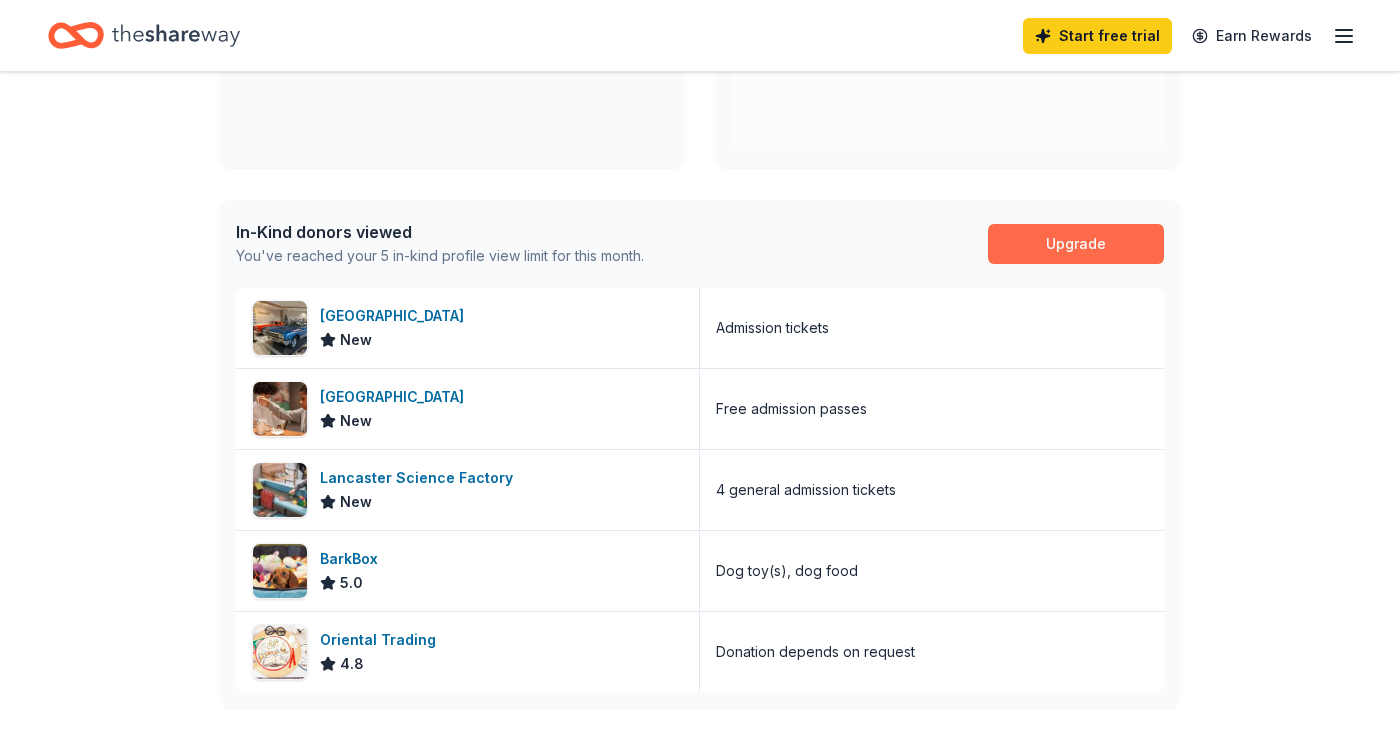 click on "Upgrade" at bounding box center [1076, 244] 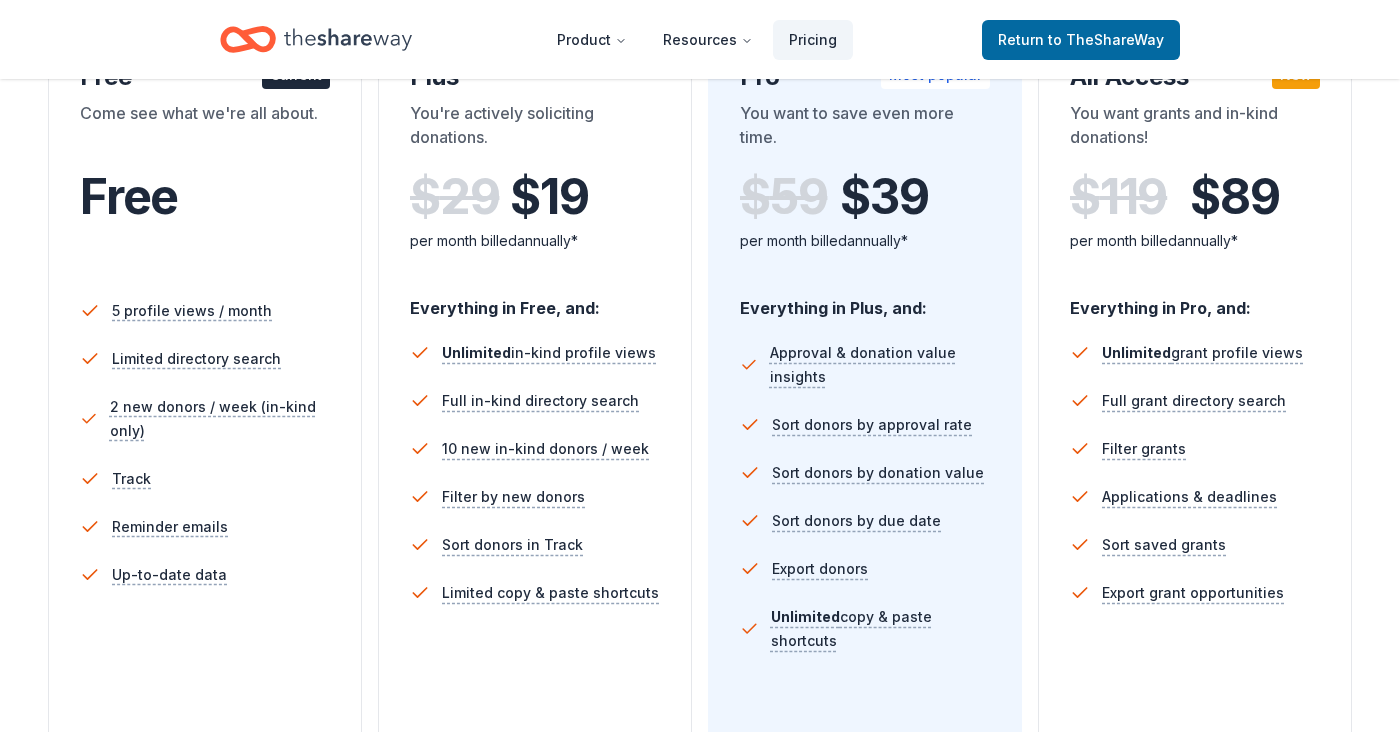 scroll, scrollTop: 0, scrollLeft: 0, axis: both 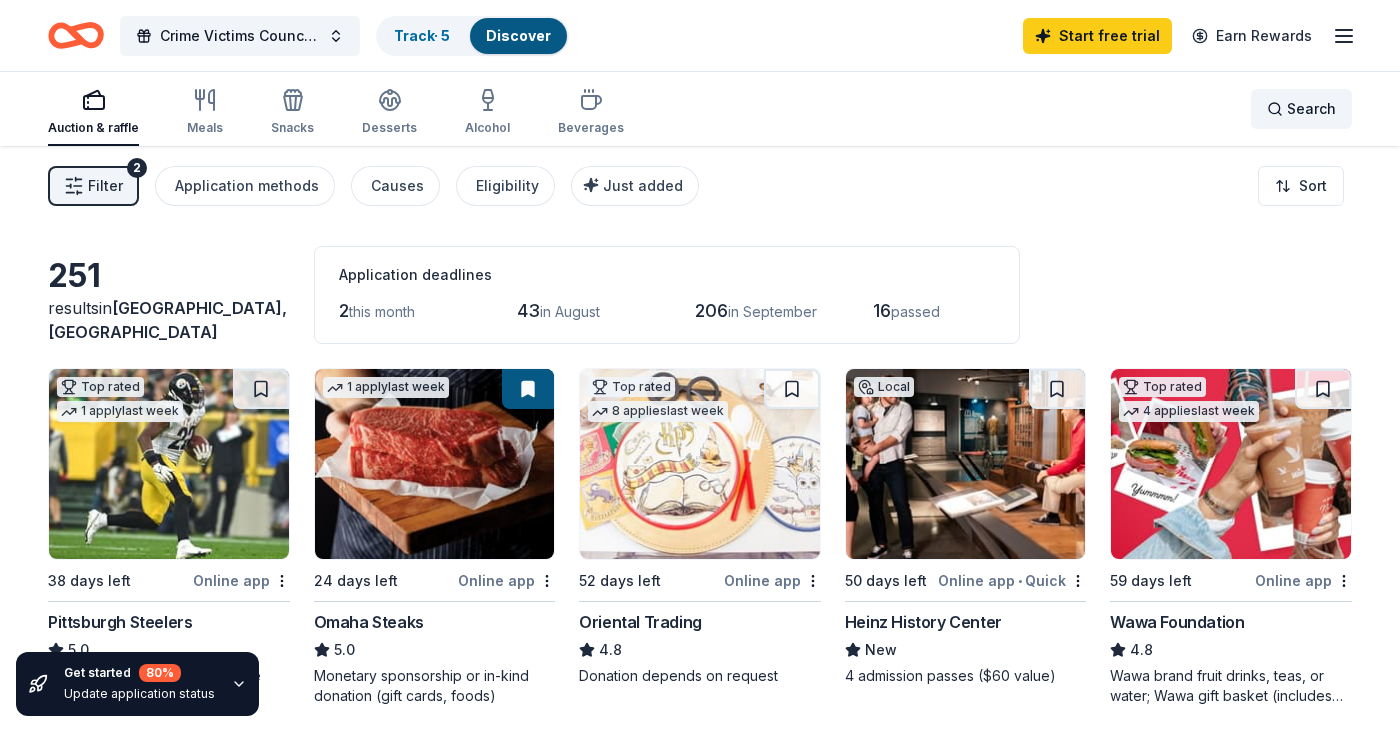 click on "Search" at bounding box center [1311, 109] 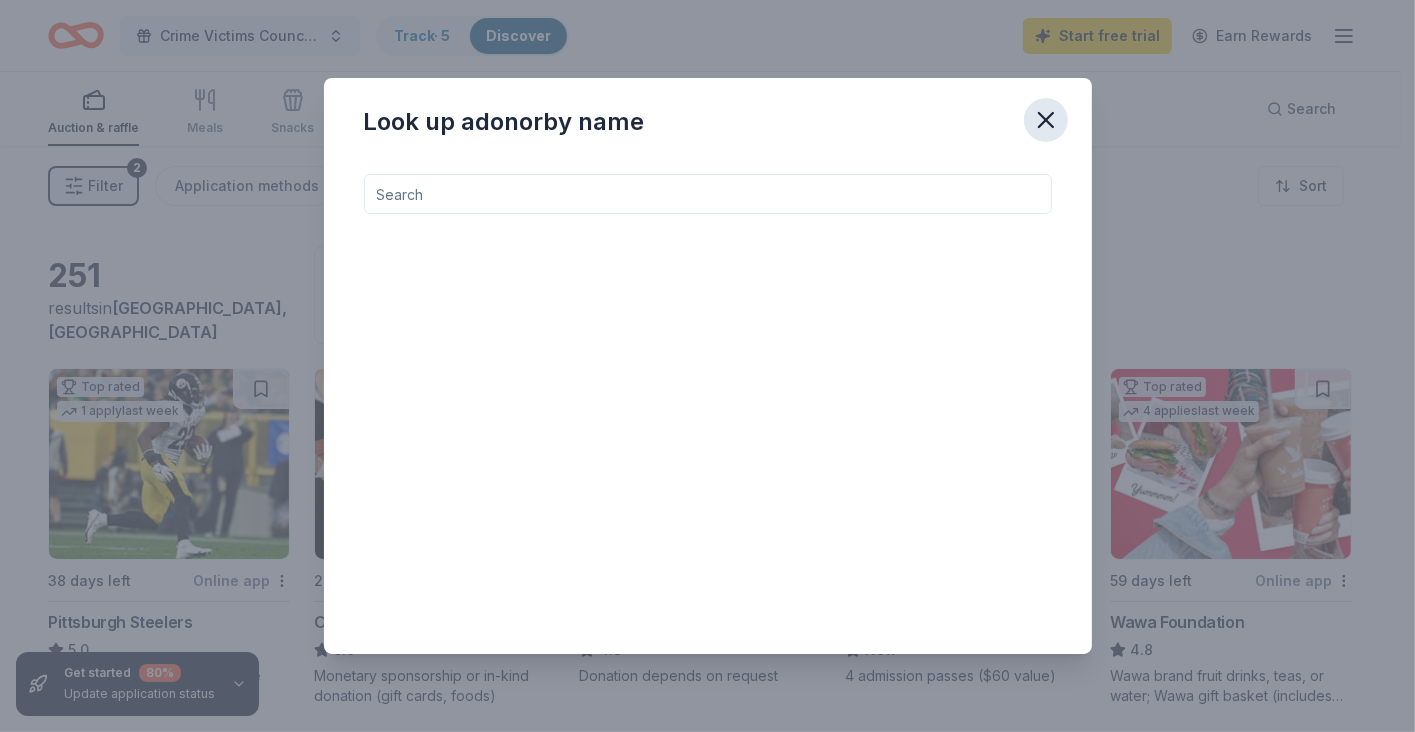 click 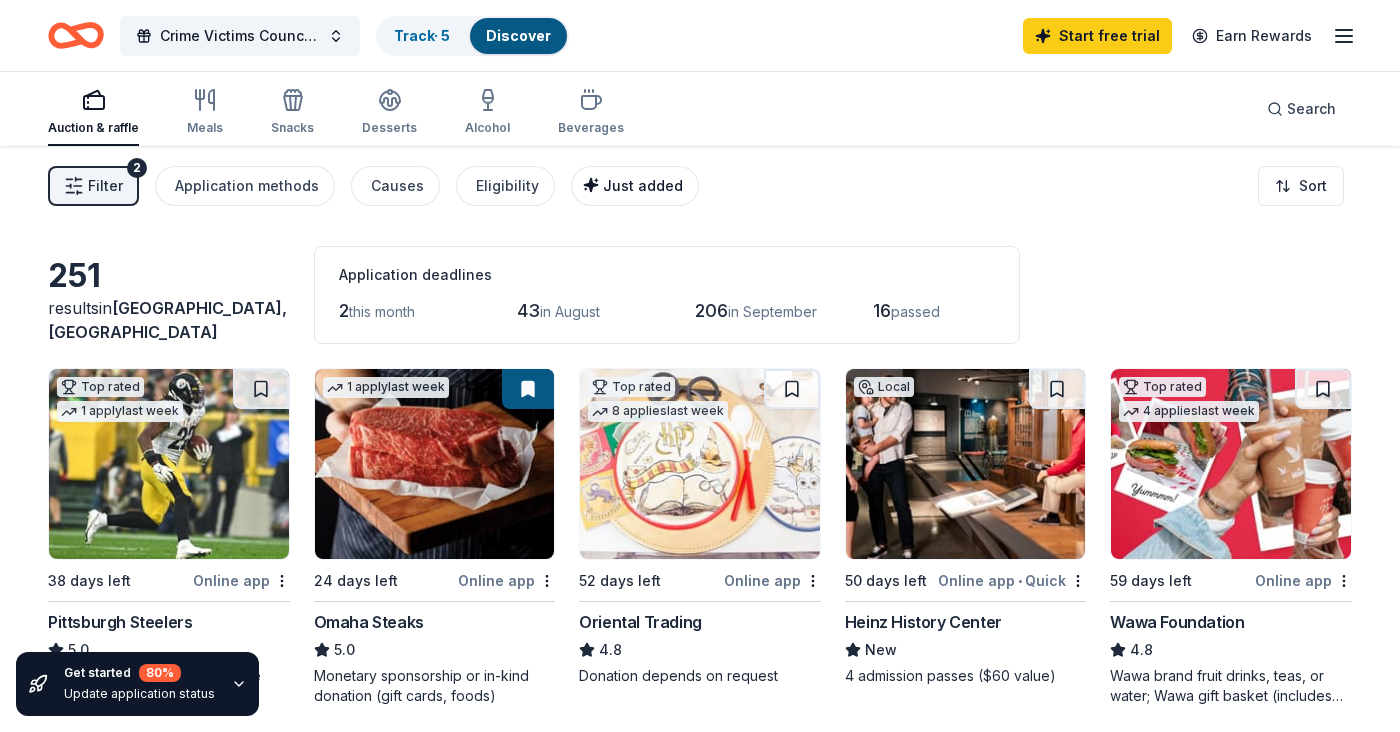 click on "Just added" at bounding box center [643, 185] 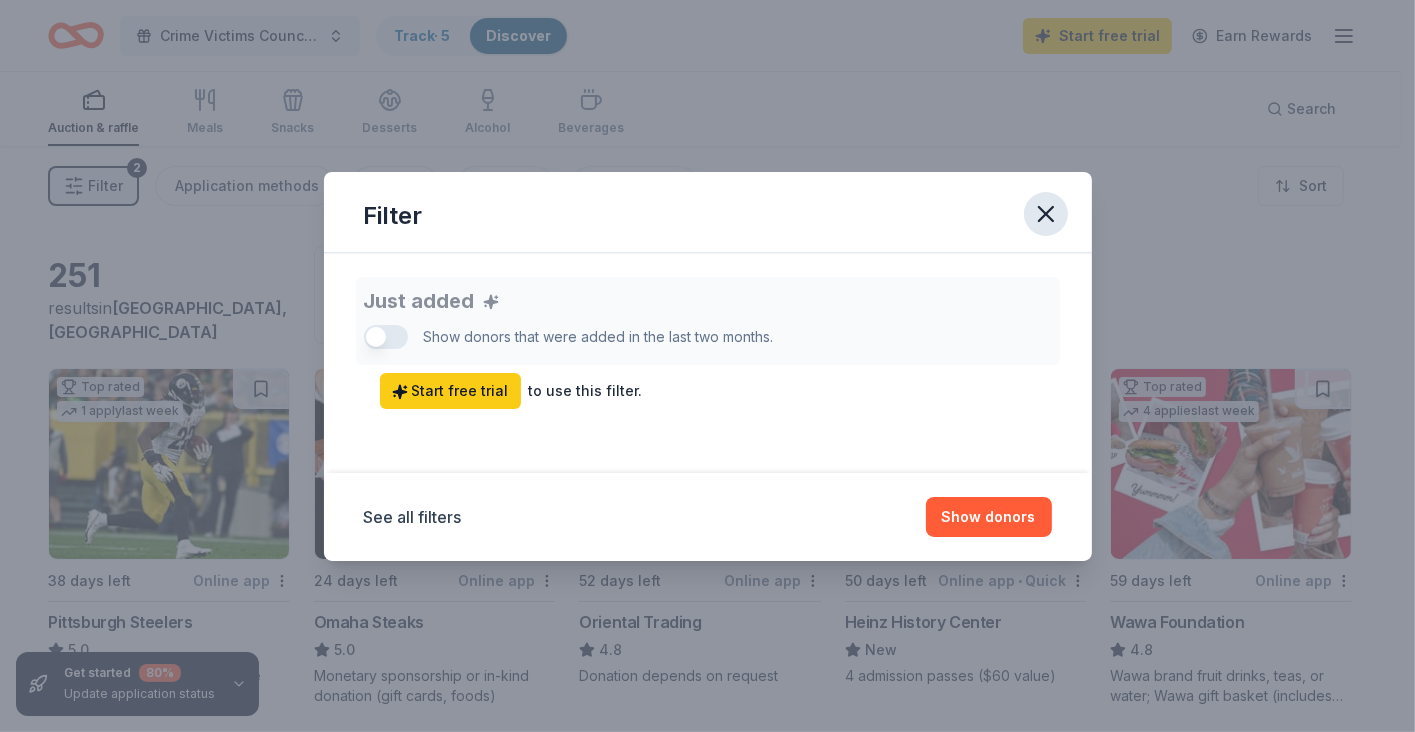 click at bounding box center (1046, 214) 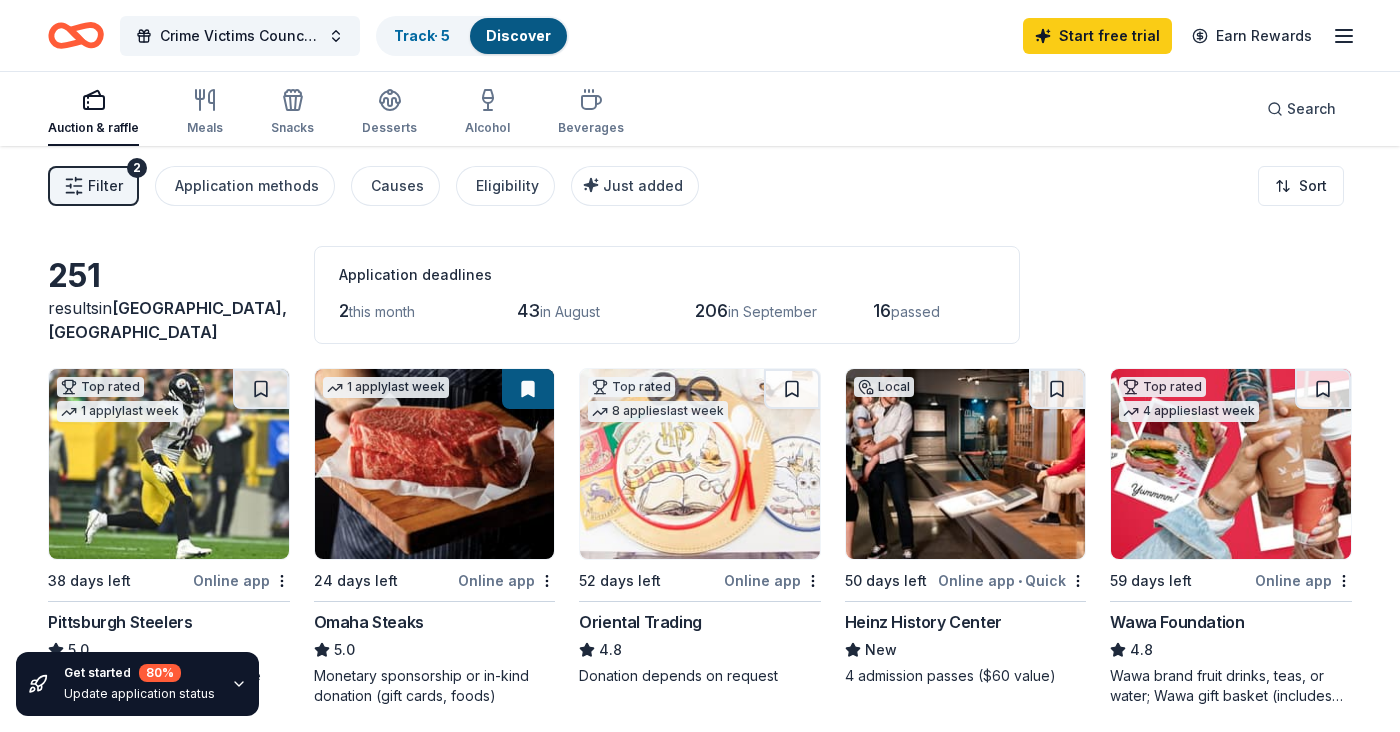 click 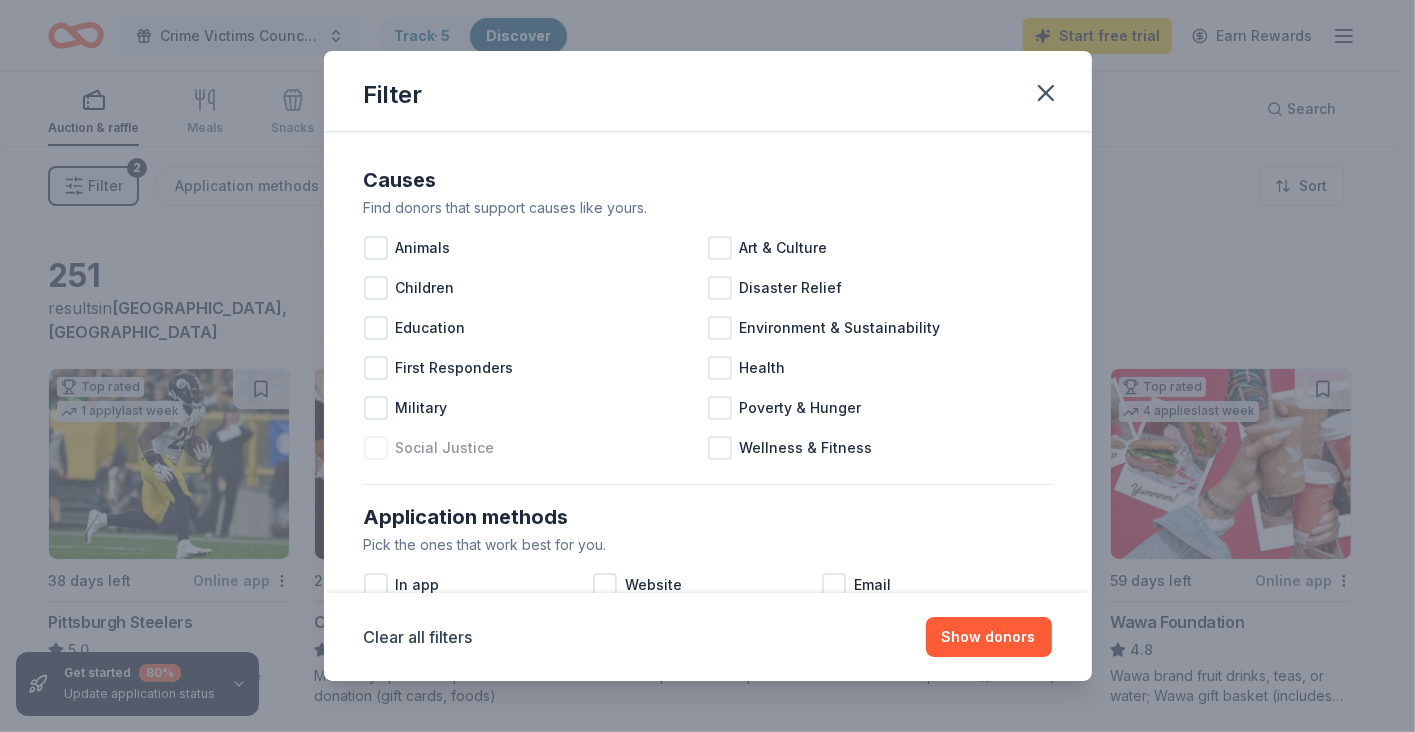 click at bounding box center (376, 448) 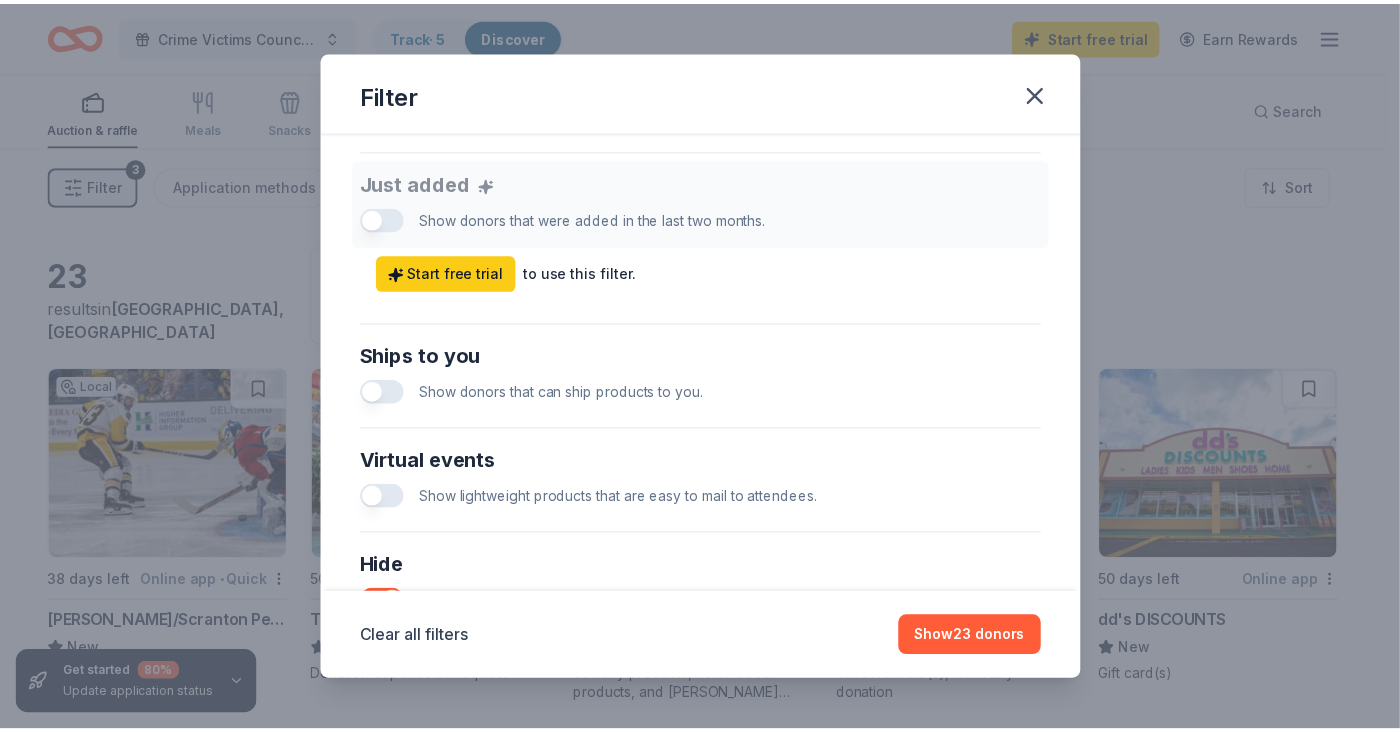 scroll, scrollTop: 800, scrollLeft: 0, axis: vertical 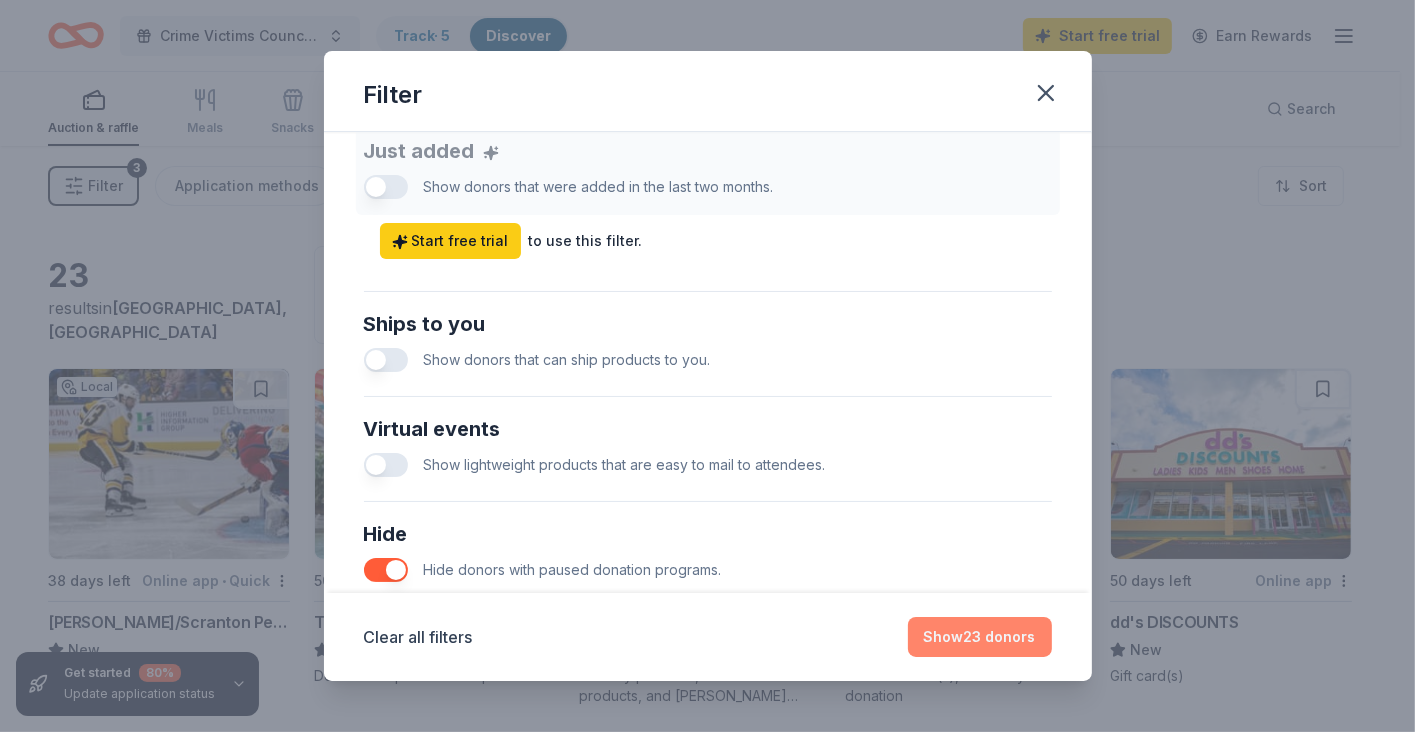 click on "Show  23   donors" at bounding box center (980, 637) 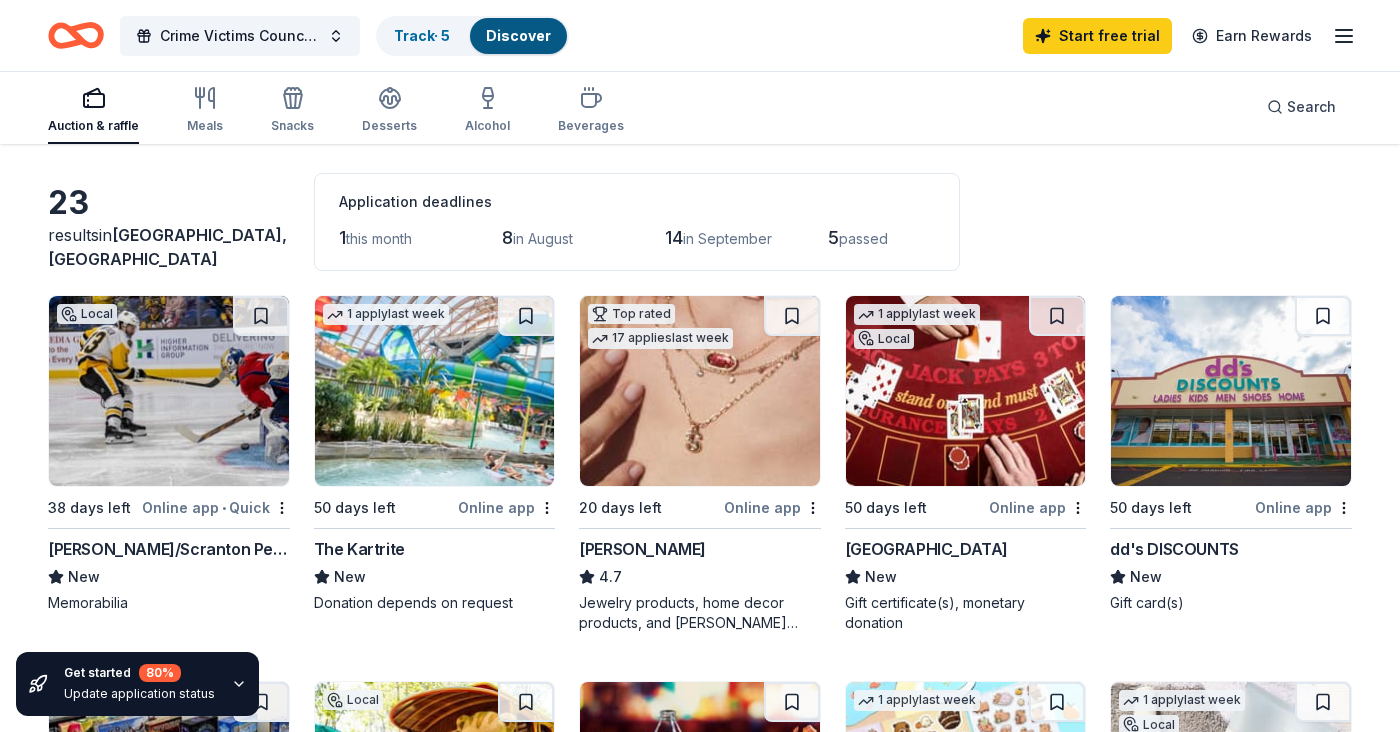 scroll, scrollTop: 100, scrollLeft: 0, axis: vertical 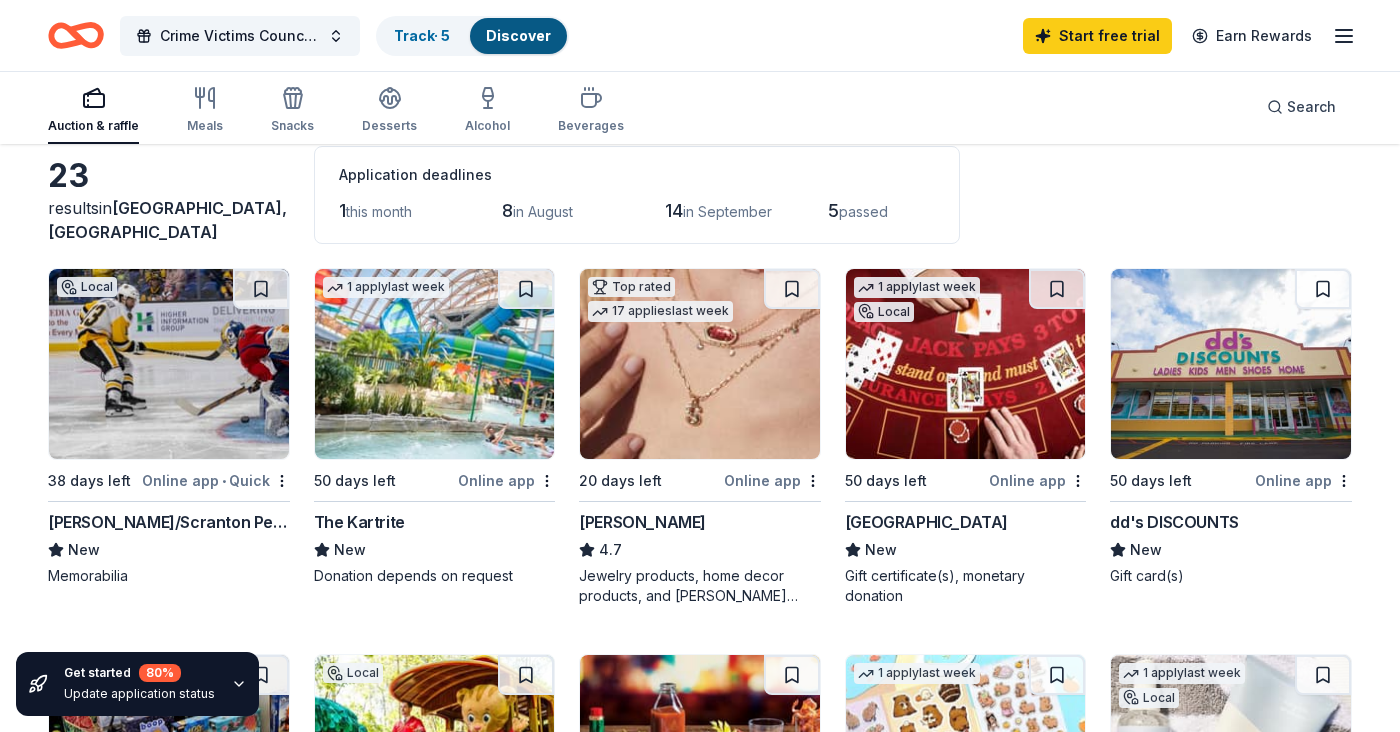 click on "The Kartrite" at bounding box center (359, 522) 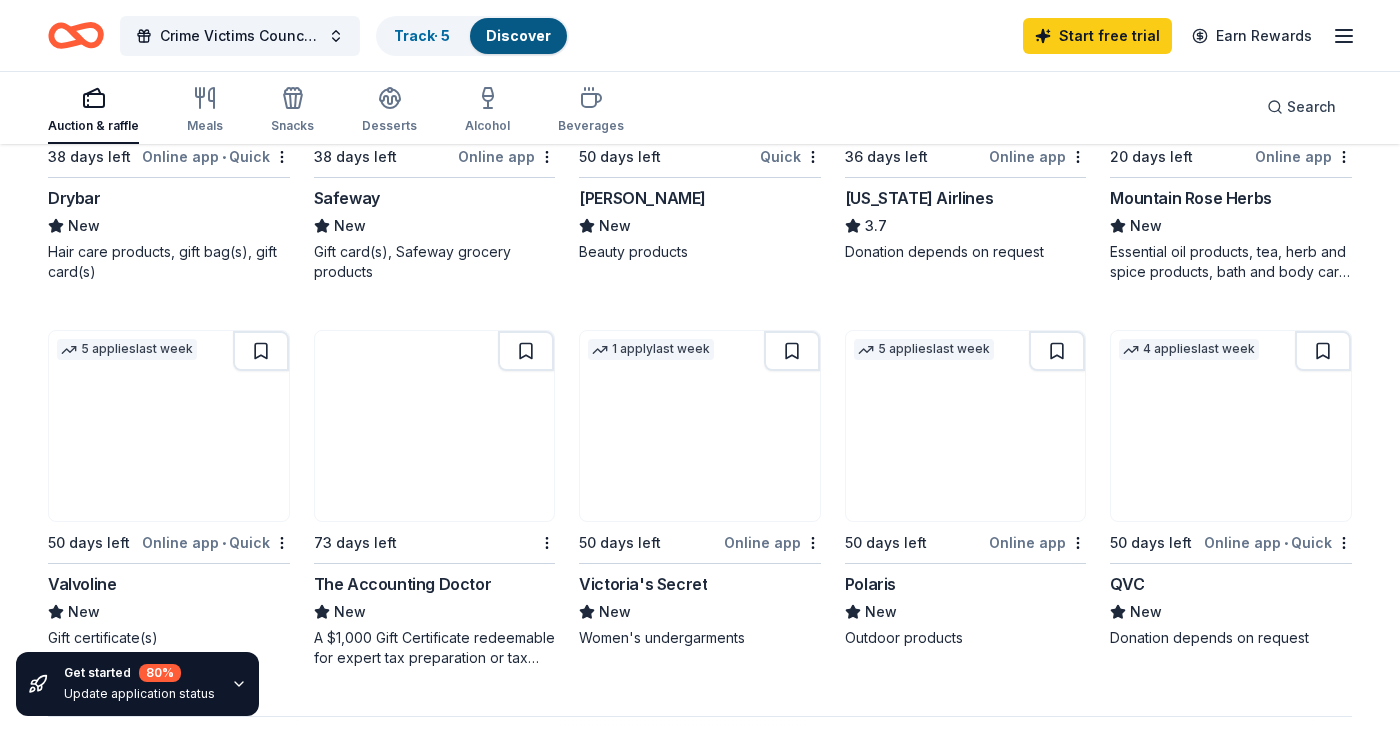 scroll, scrollTop: 1300, scrollLeft: 0, axis: vertical 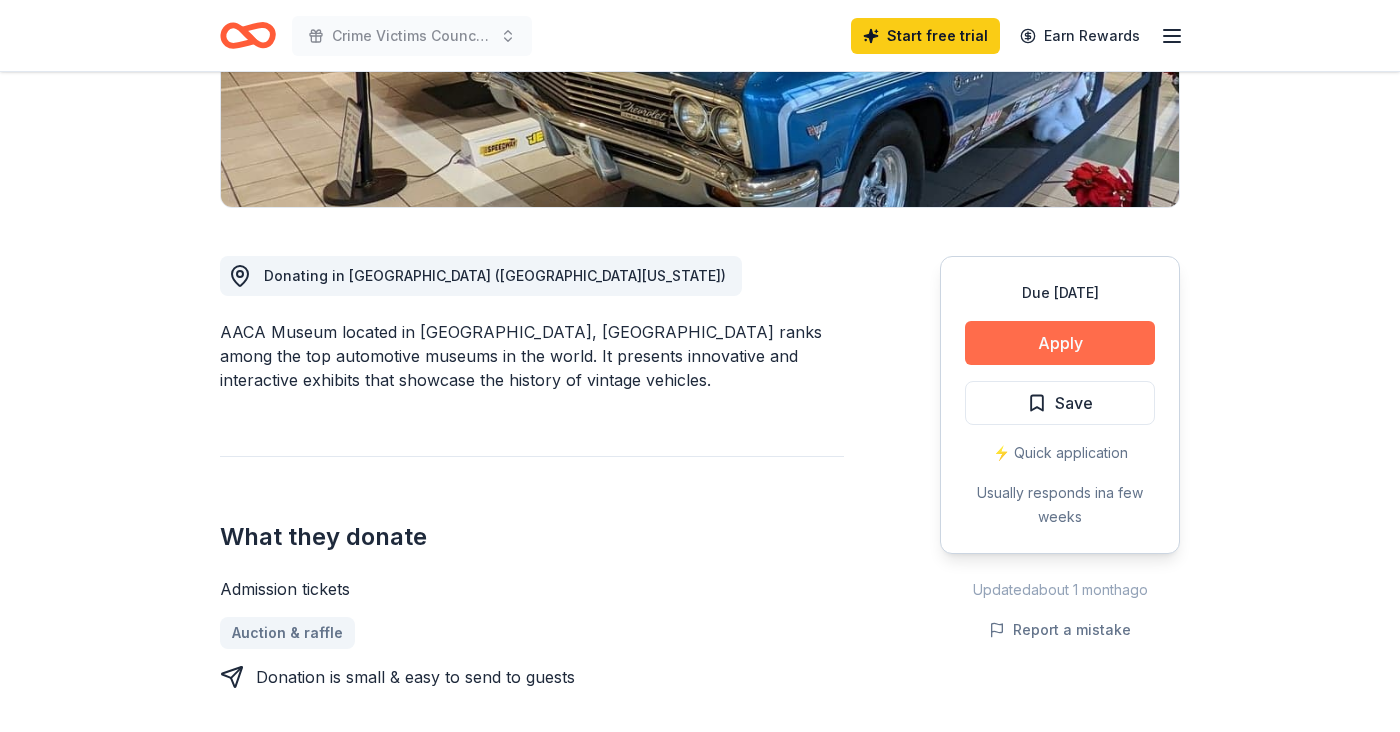 click on "Apply" at bounding box center [1060, 343] 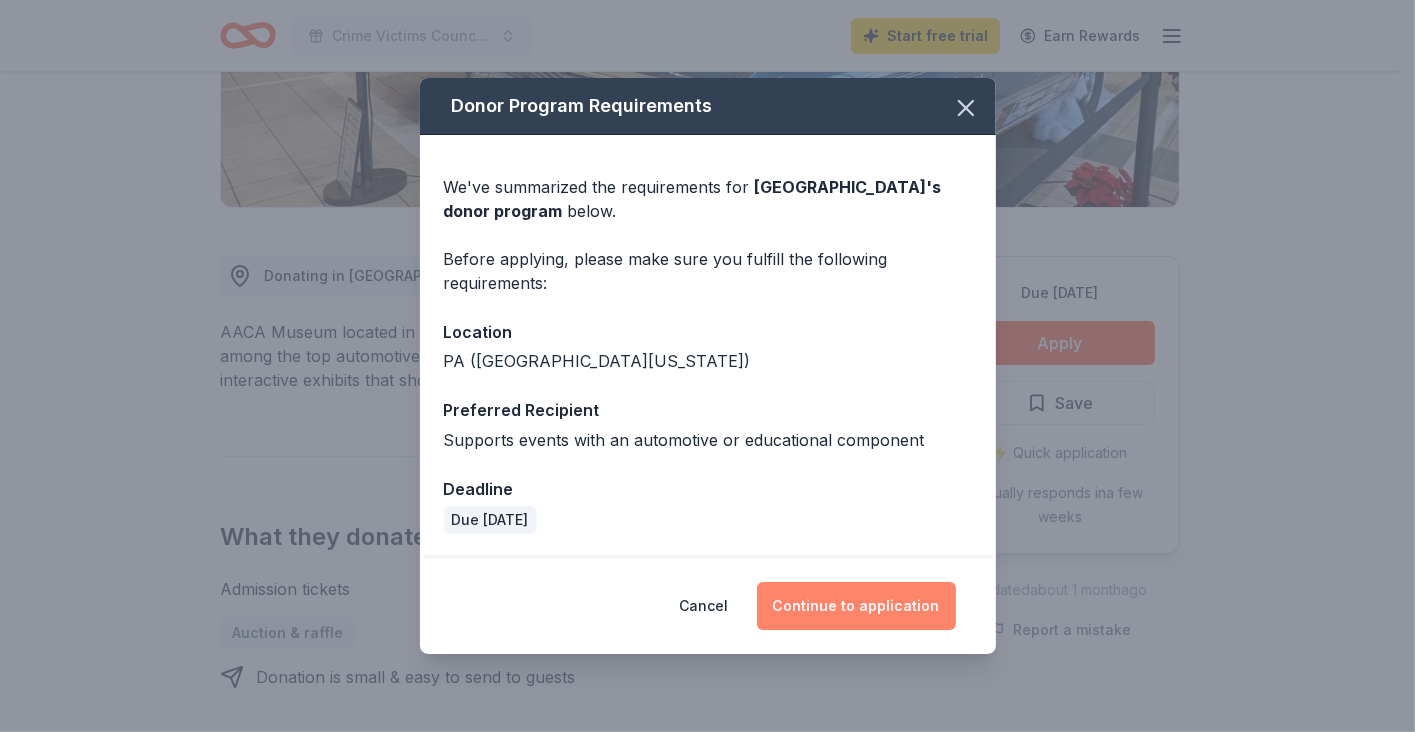click on "Continue to application" at bounding box center [856, 606] 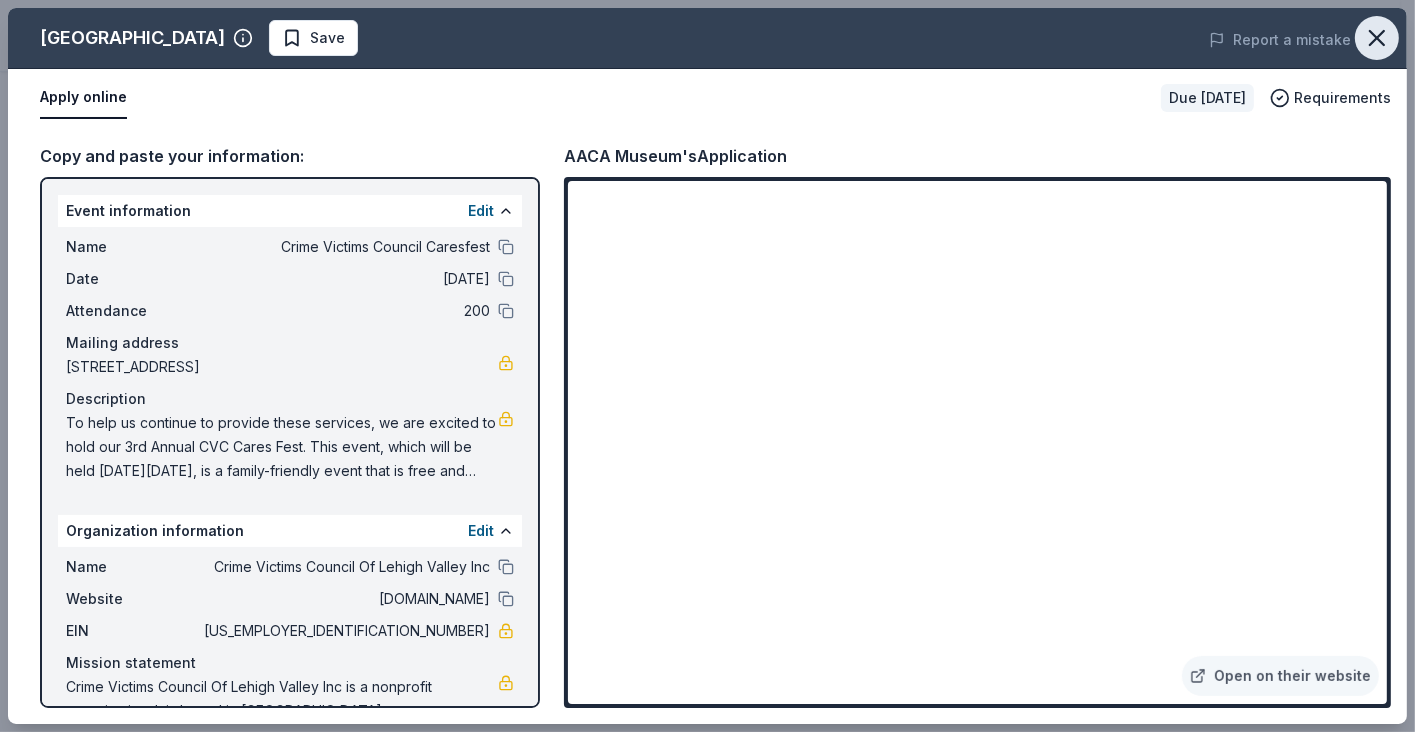 click 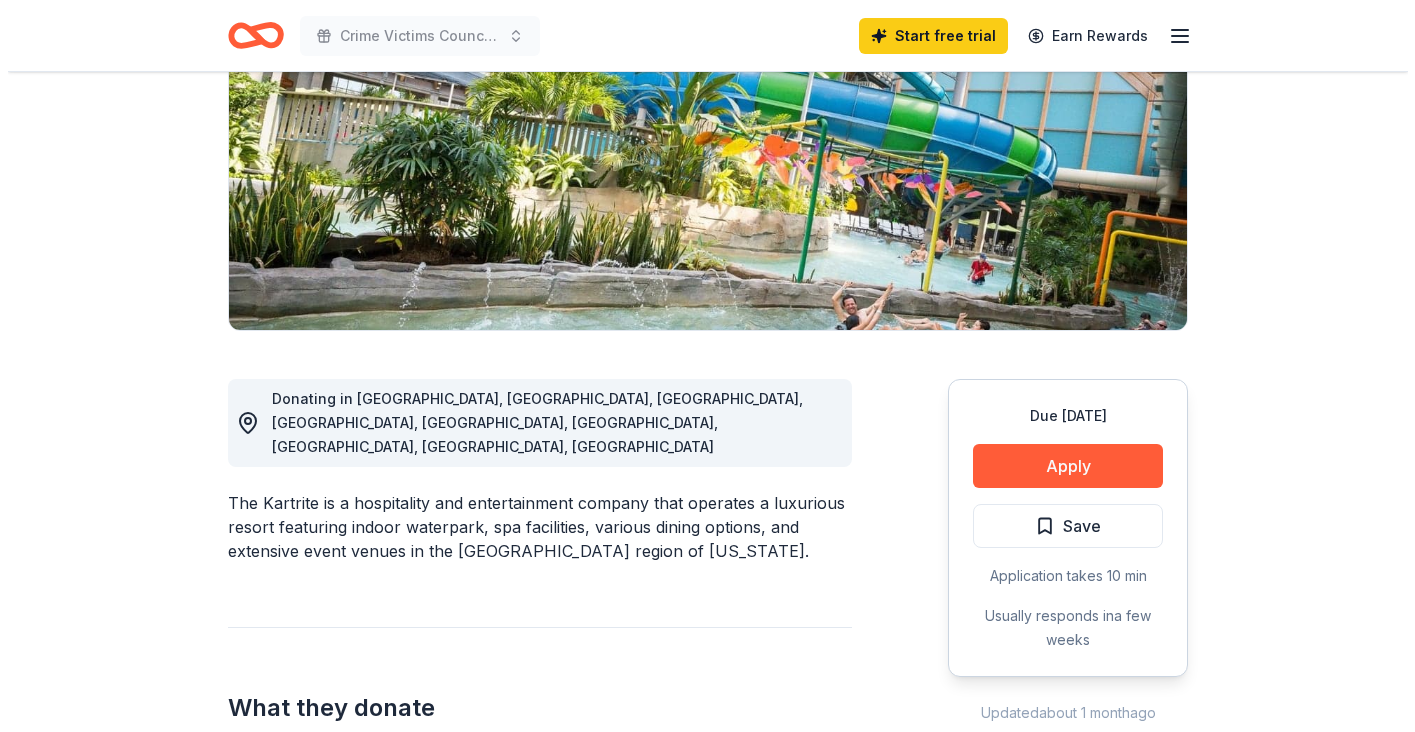 scroll, scrollTop: 300, scrollLeft: 0, axis: vertical 